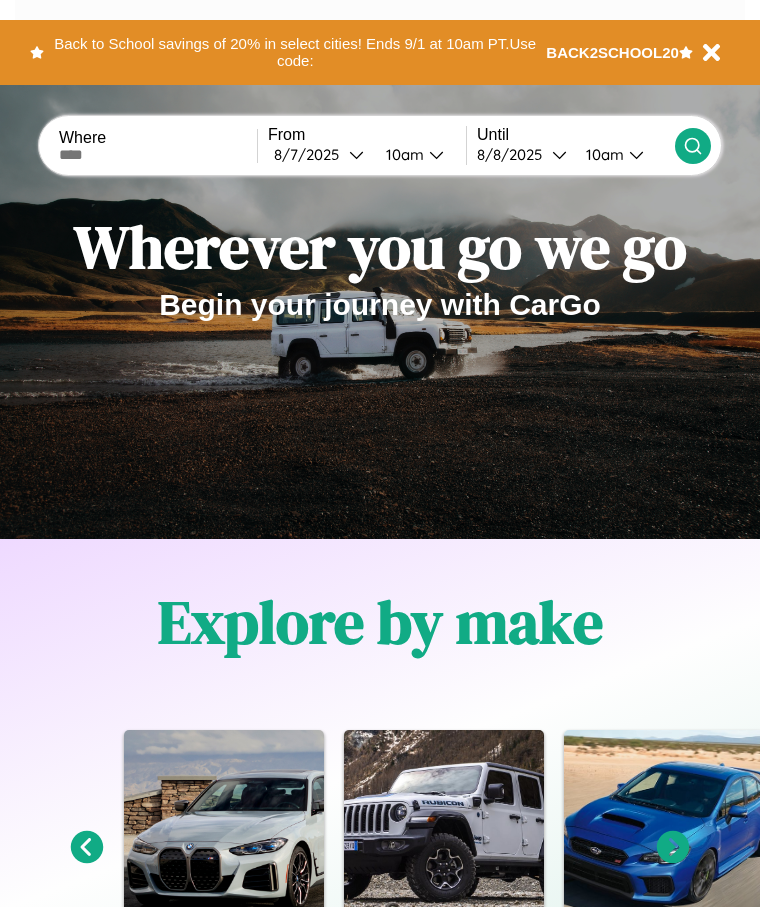 scroll, scrollTop: 0, scrollLeft: 0, axis: both 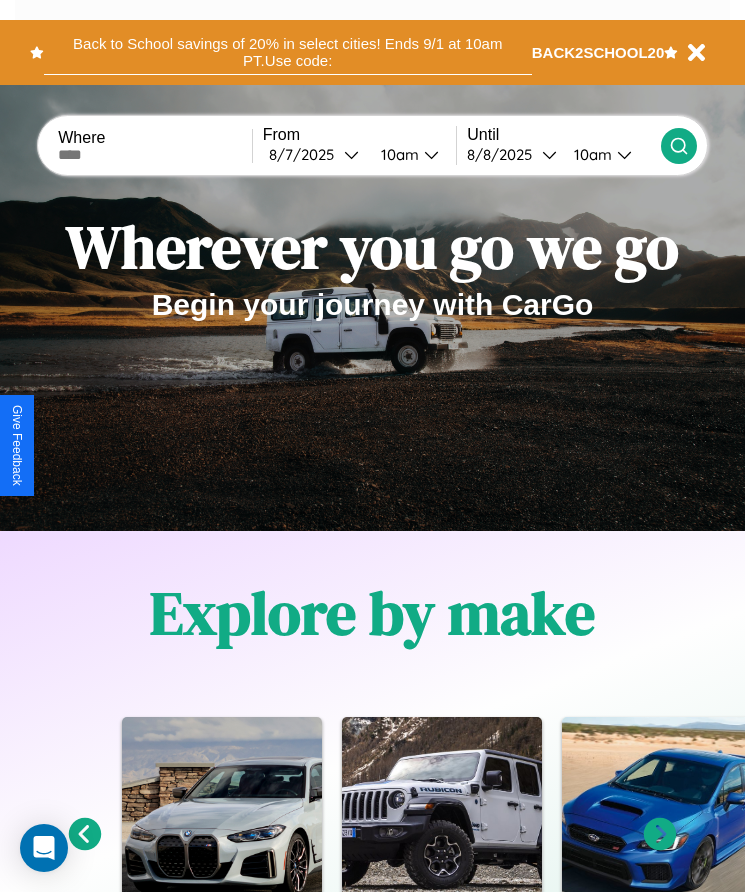 click on "Back to School savings of 20% in select cities! Ends 9/1 at 10am PT.  Use code:" at bounding box center [288, 52] 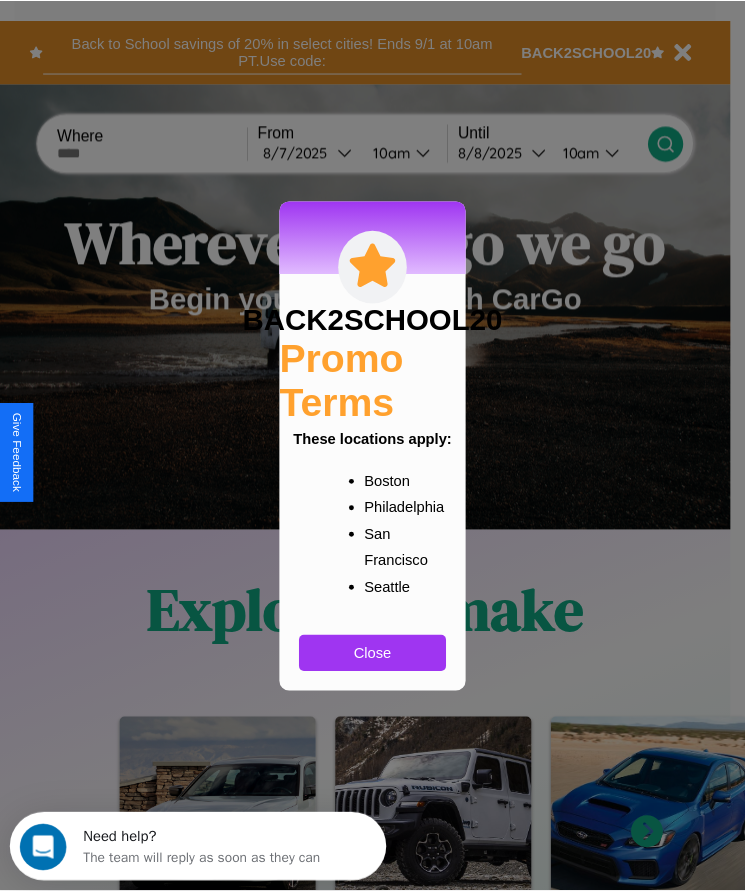 scroll, scrollTop: 0, scrollLeft: 0, axis: both 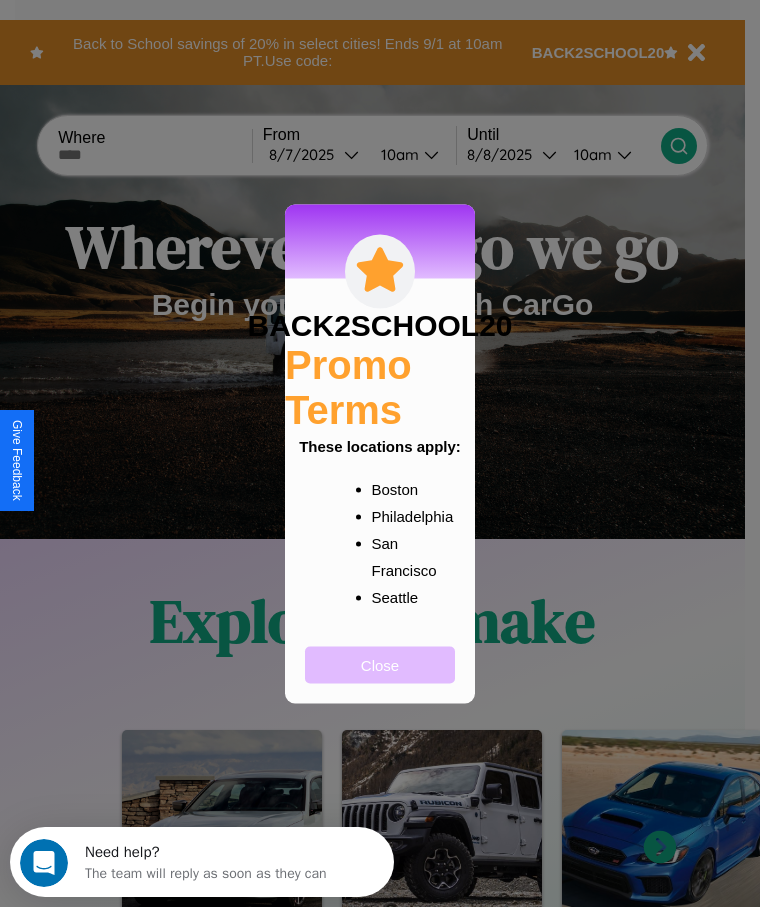 click on "Close" at bounding box center [380, 664] 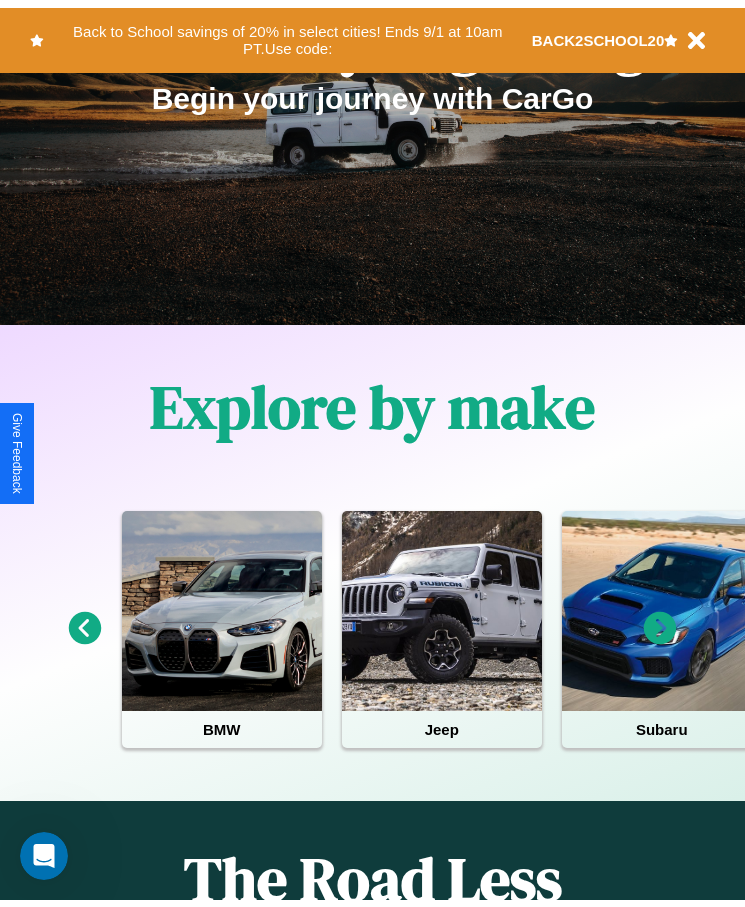 scroll, scrollTop: 0, scrollLeft: 0, axis: both 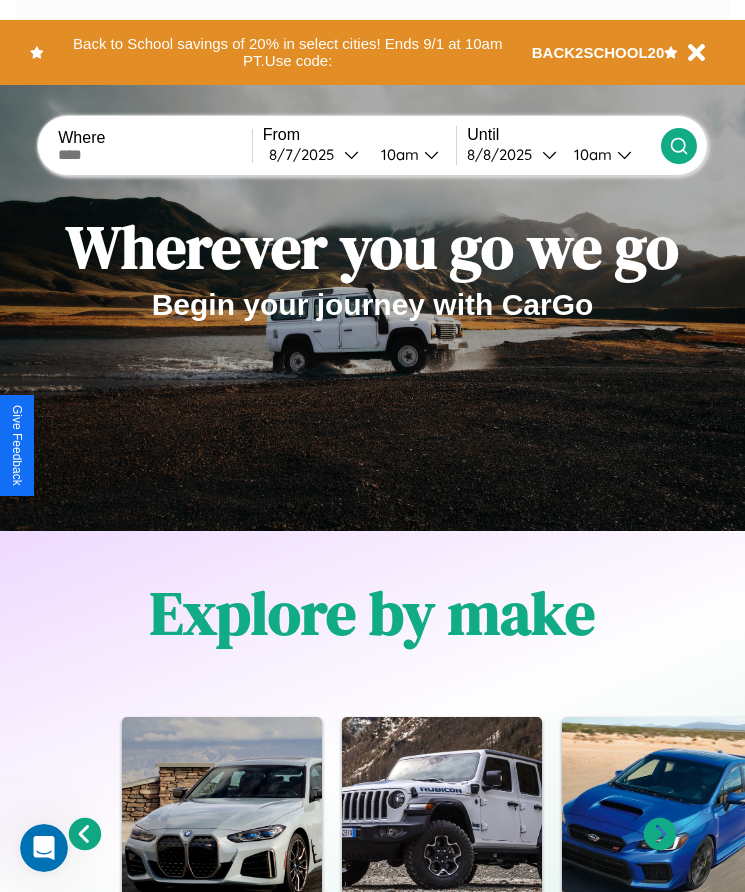 click at bounding box center (155, 155) 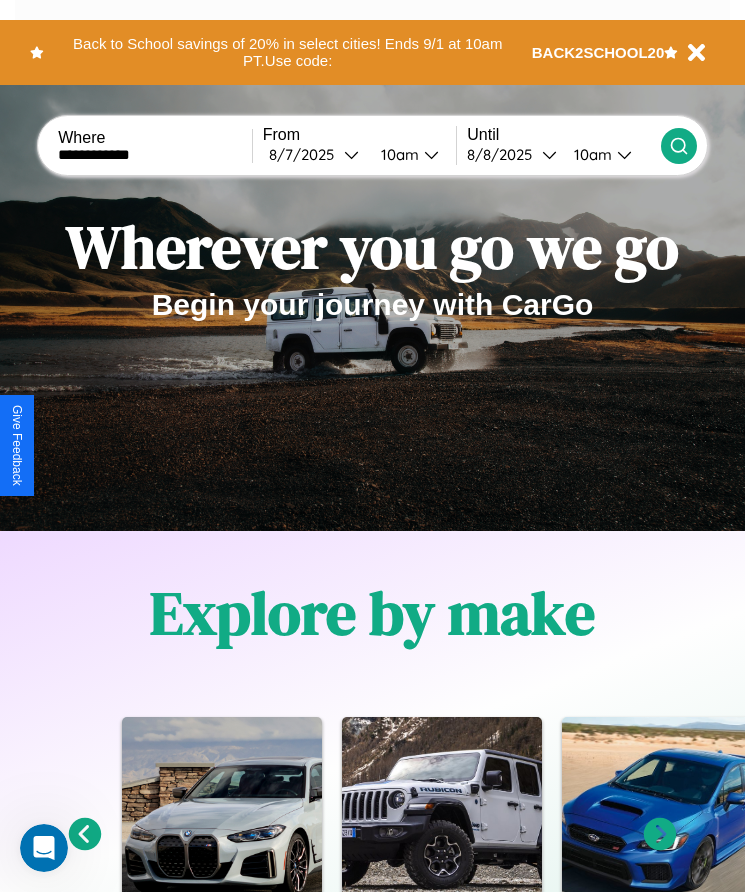 type on "**********" 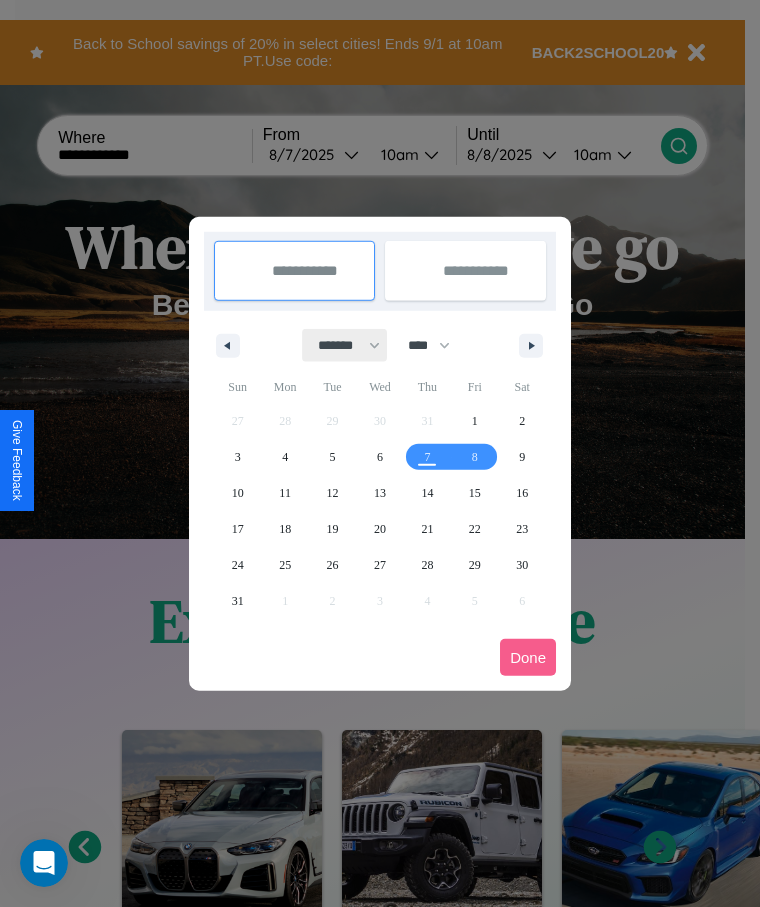 click on "******* ******** ***** ***** *** **** **** ****** ********* ******* ******** ********" at bounding box center (345, 345) 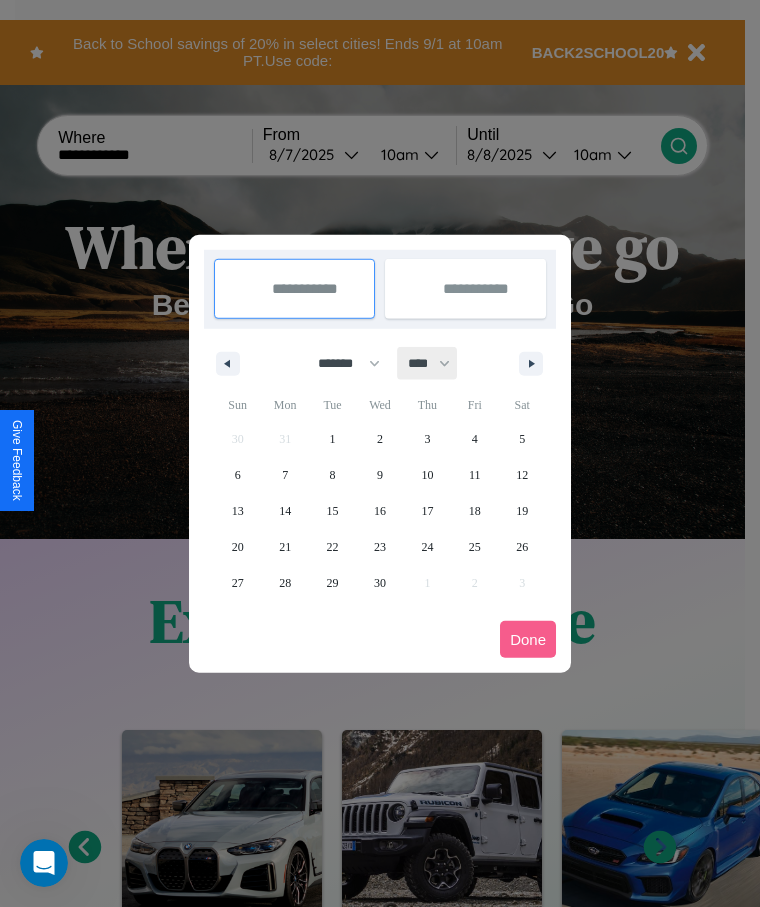 click on "**** **** **** **** **** **** **** **** **** **** **** **** **** **** **** **** **** **** **** **** **** **** **** **** **** **** **** **** **** **** **** **** **** **** **** **** **** **** **** **** **** **** **** **** **** **** **** **** **** **** **** **** **** **** **** **** **** **** **** **** **** **** **** **** **** **** **** **** **** **** **** **** **** **** **** **** **** **** **** **** **** **** **** **** **** **** **** **** **** **** **** **** **** **** **** **** **** **** **** **** **** **** **** **** **** **** **** **** **** **** **** **** **** **** **** **** **** **** **** **** ****" at bounding box center [428, 363] 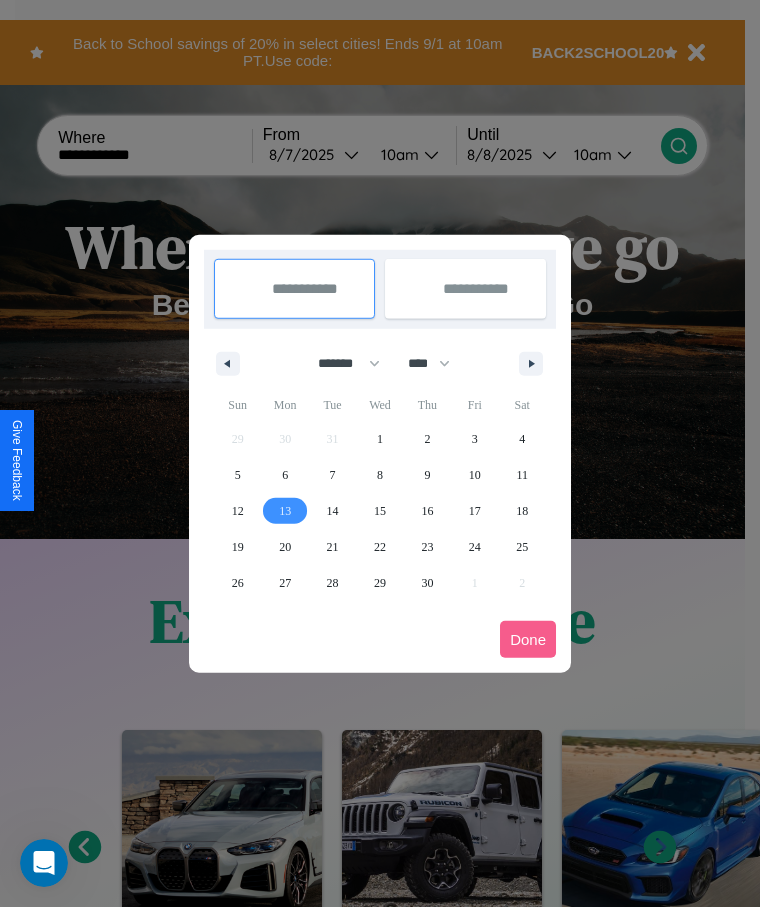 click on "13" at bounding box center (285, 511) 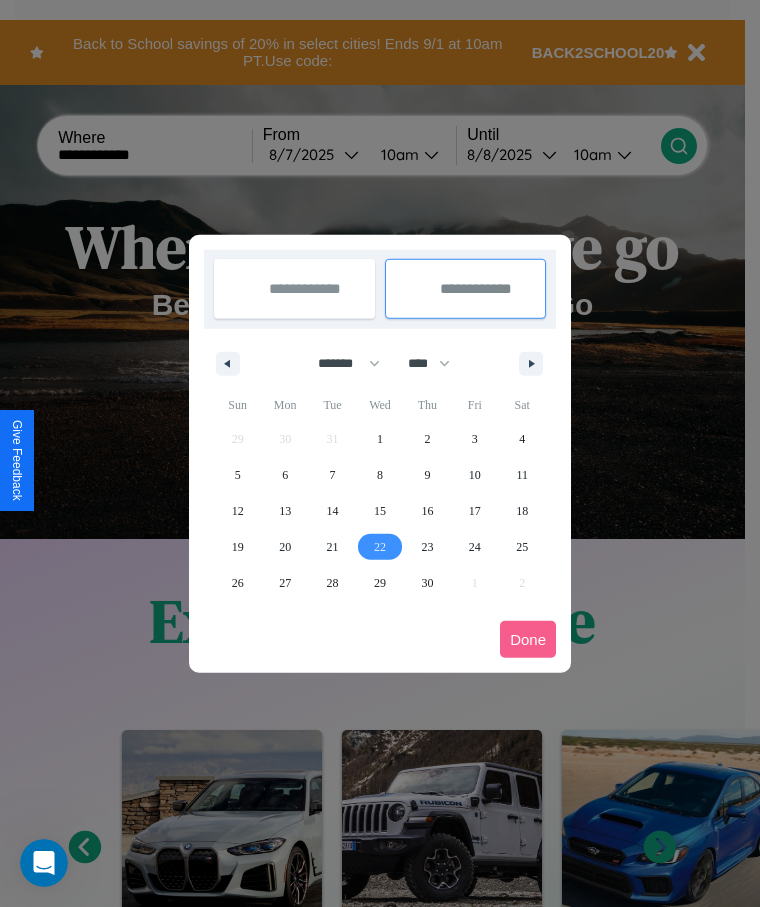 click on "22" at bounding box center (380, 547) 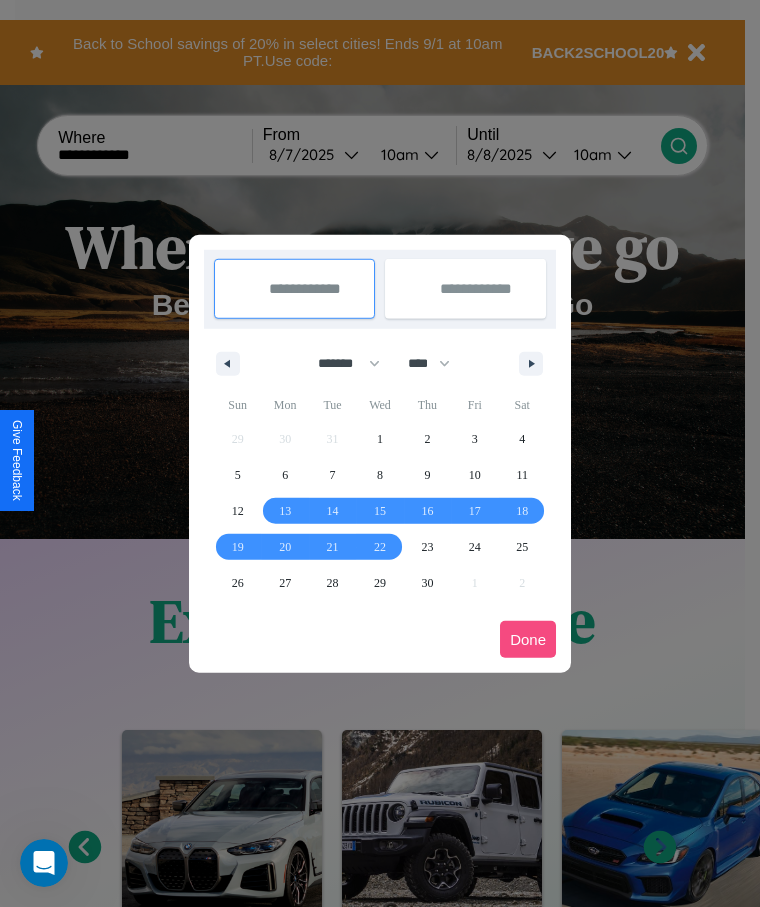click on "Done" at bounding box center (528, 639) 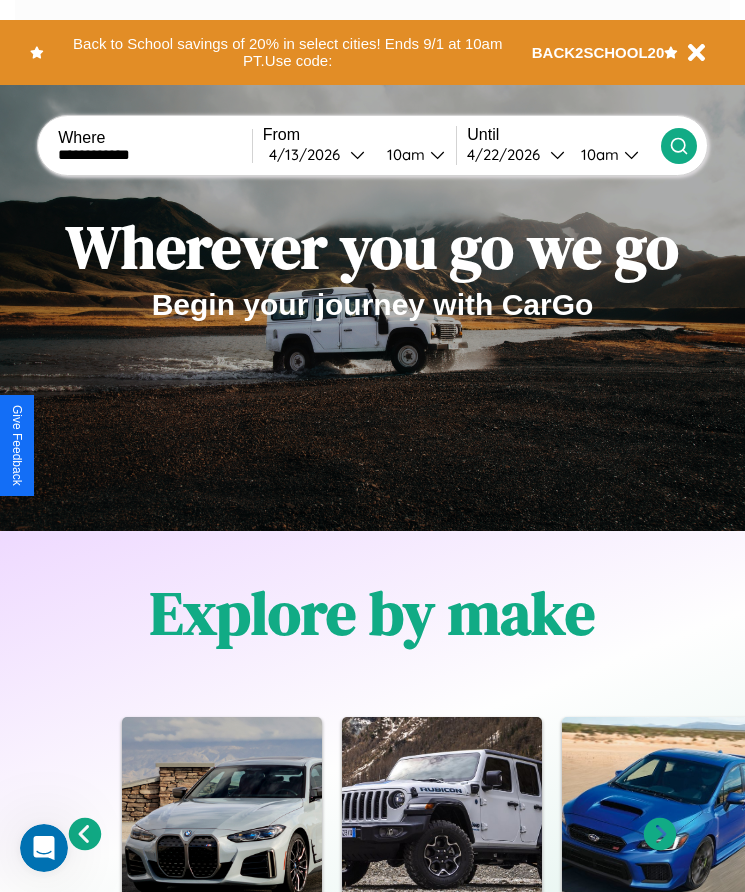 click on "10am" at bounding box center [403, 154] 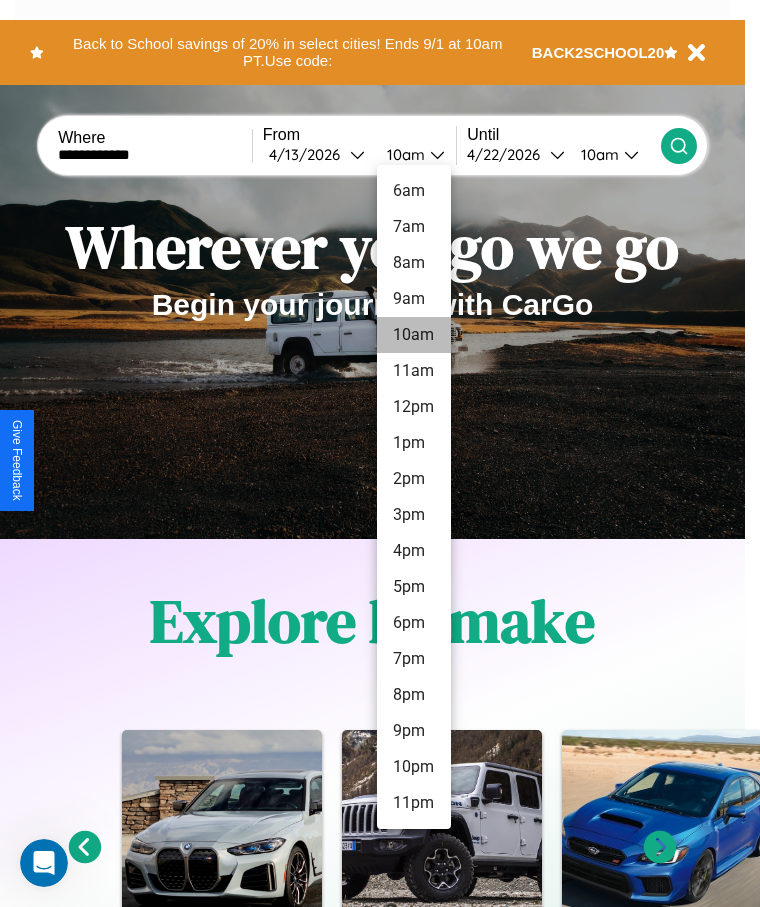 click on "10am" at bounding box center [414, 335] 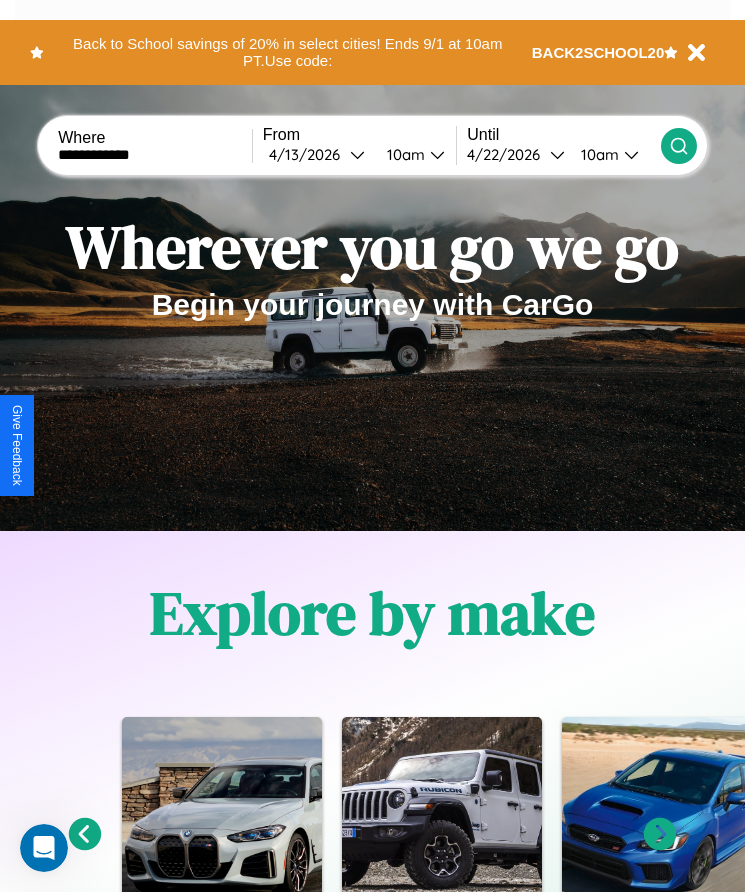 click on "10am" at bounding box center [597, 154] 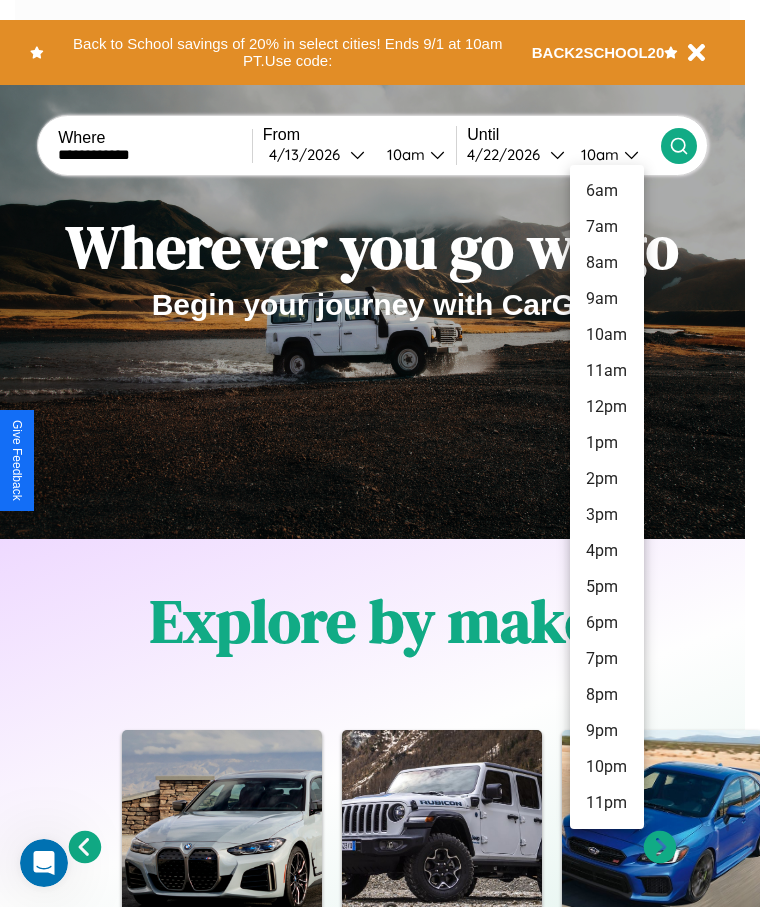 click on "1pm" at bounding box center [607, 443] 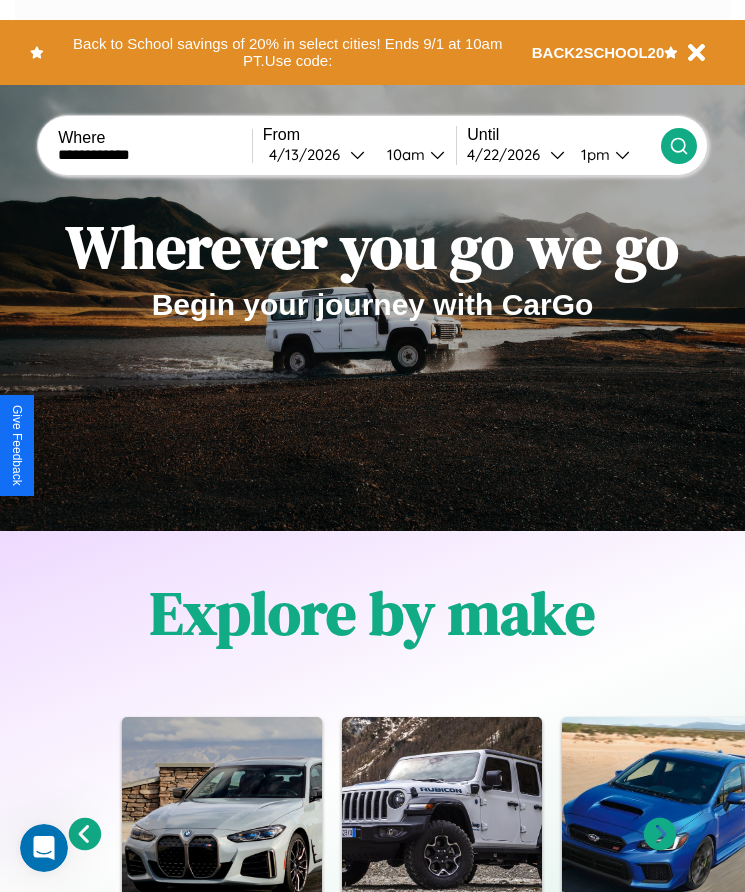 click 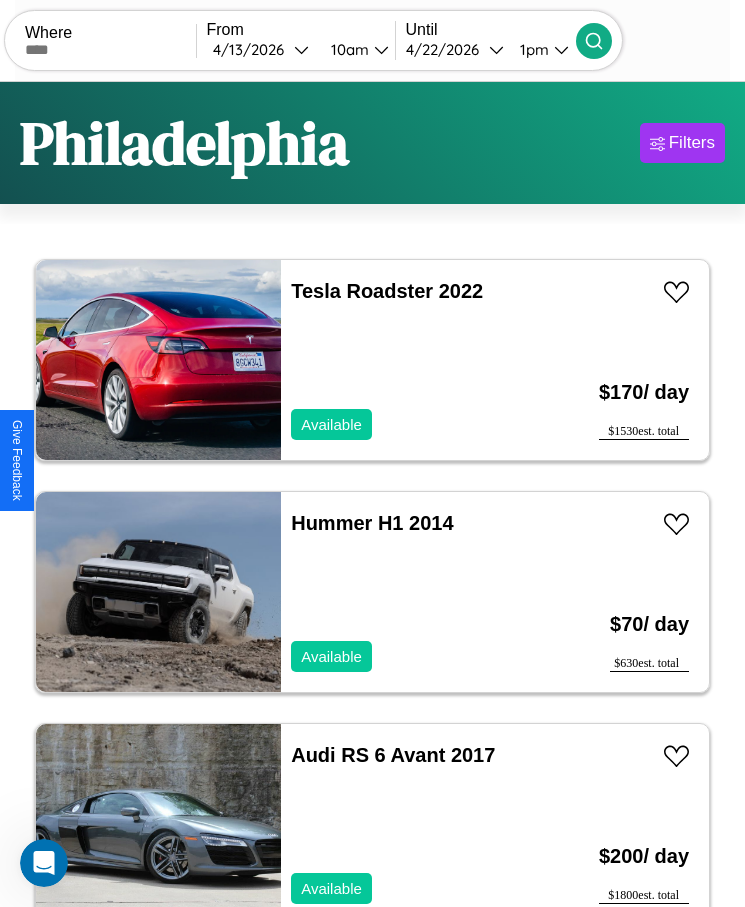 scroll, scrollTop: 50, scrollLeft: 0, axis: vertical 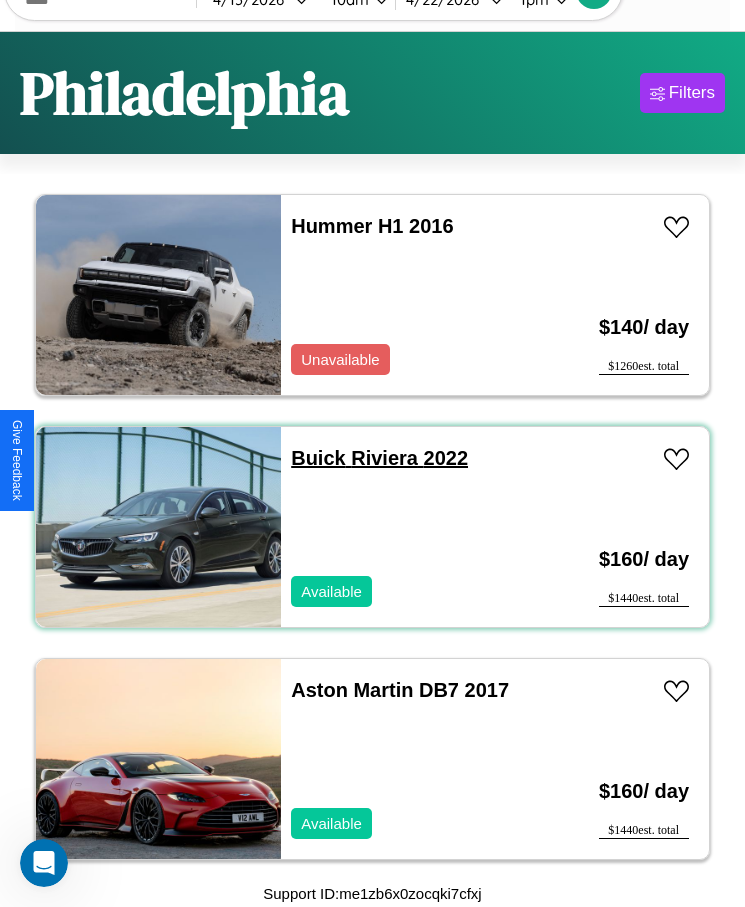 click on "Buick   Riviera   2022" at bounding box center (379, 458) 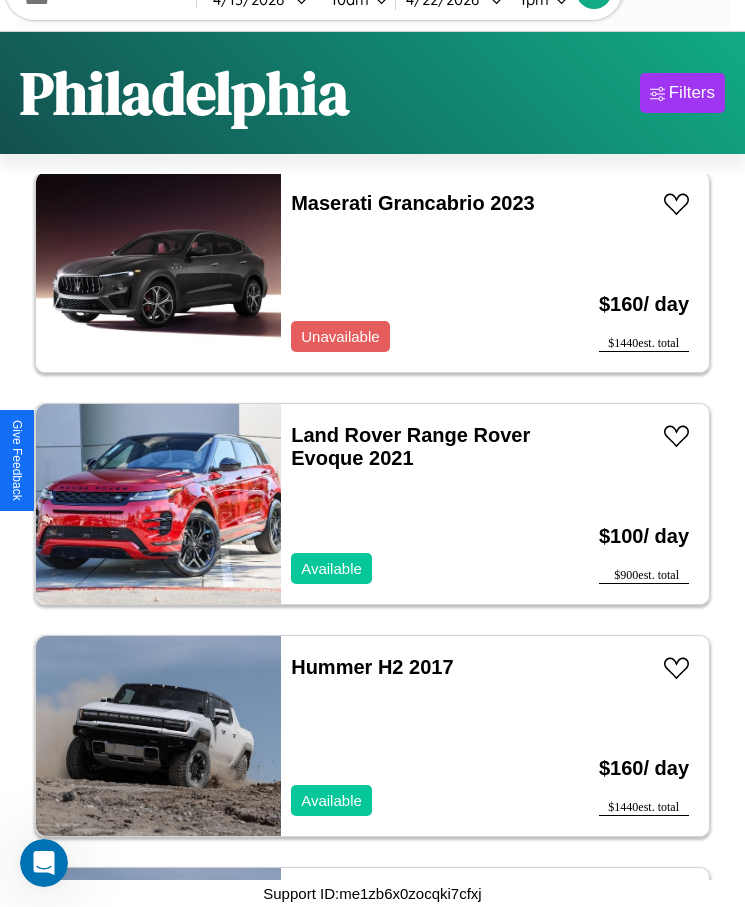 scroll, scrollTop: 1175, scrollLeft: 0, axis: vertical 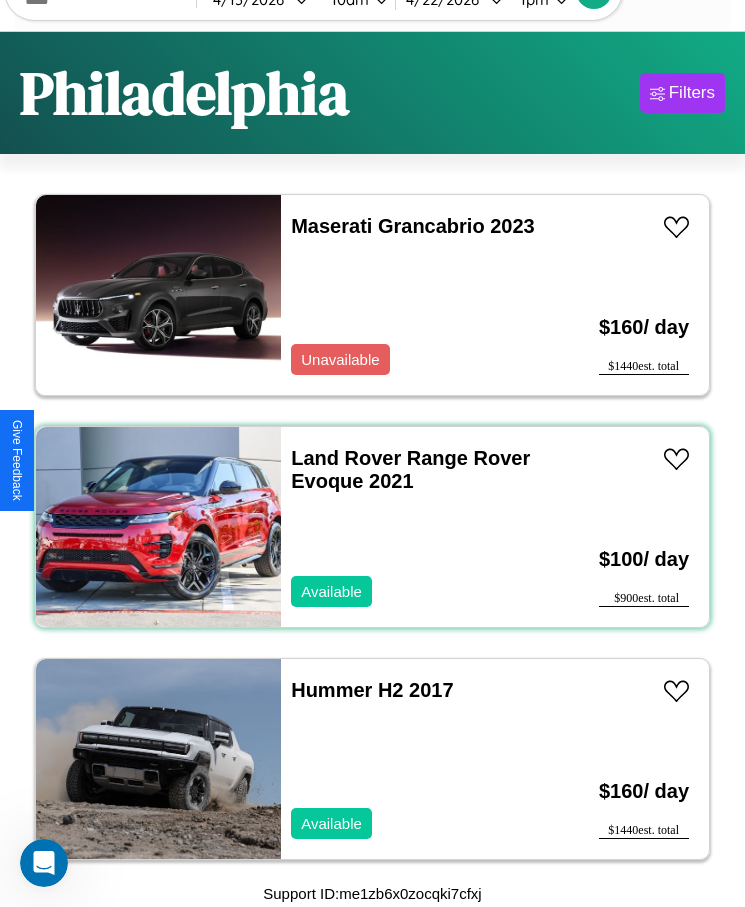 click on "Land Rover   Range Rover Evoque   2021 Available" at bounding box center [413, 527] 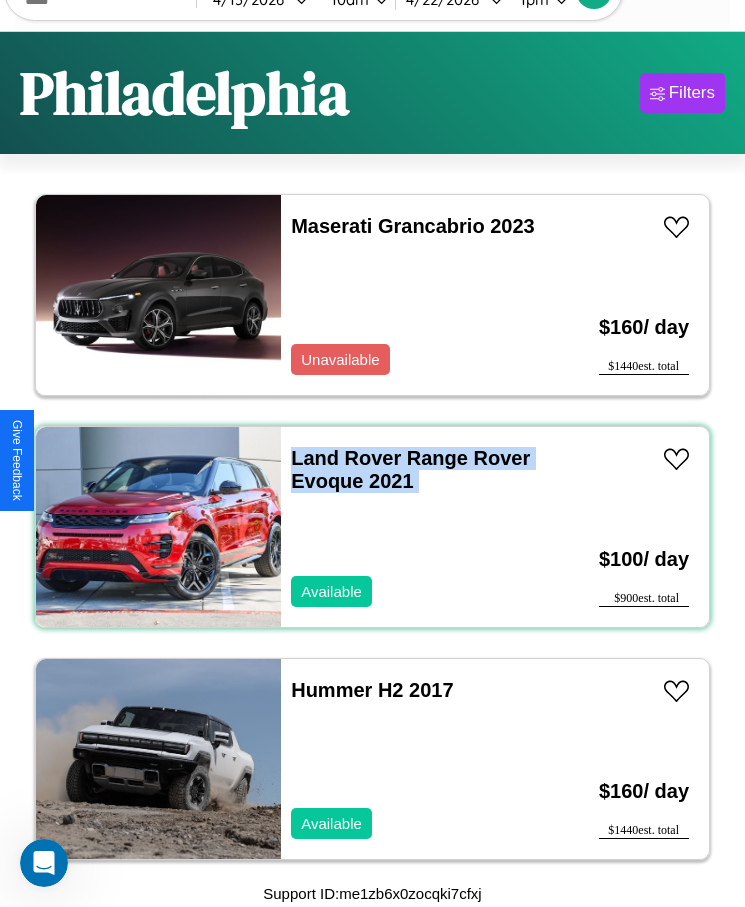 click on "Land Rover   Range Rover Evoque   2021 Available" at bounding box center (413, 527) 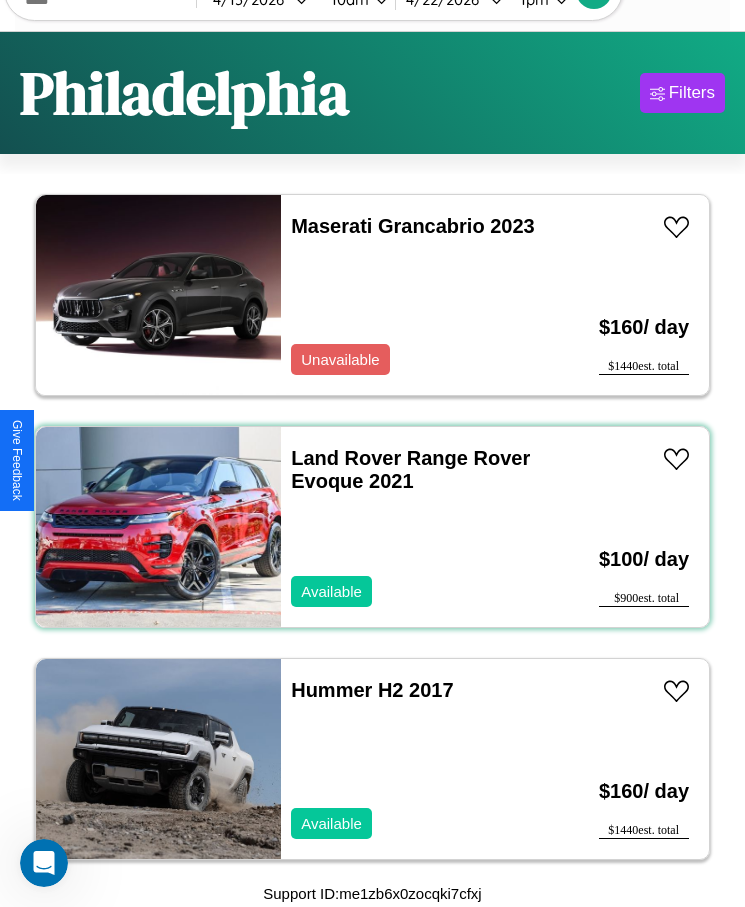 click on "Land Rover   Range Rover Evoque   2021 Available" at bounding box center (413, 527) 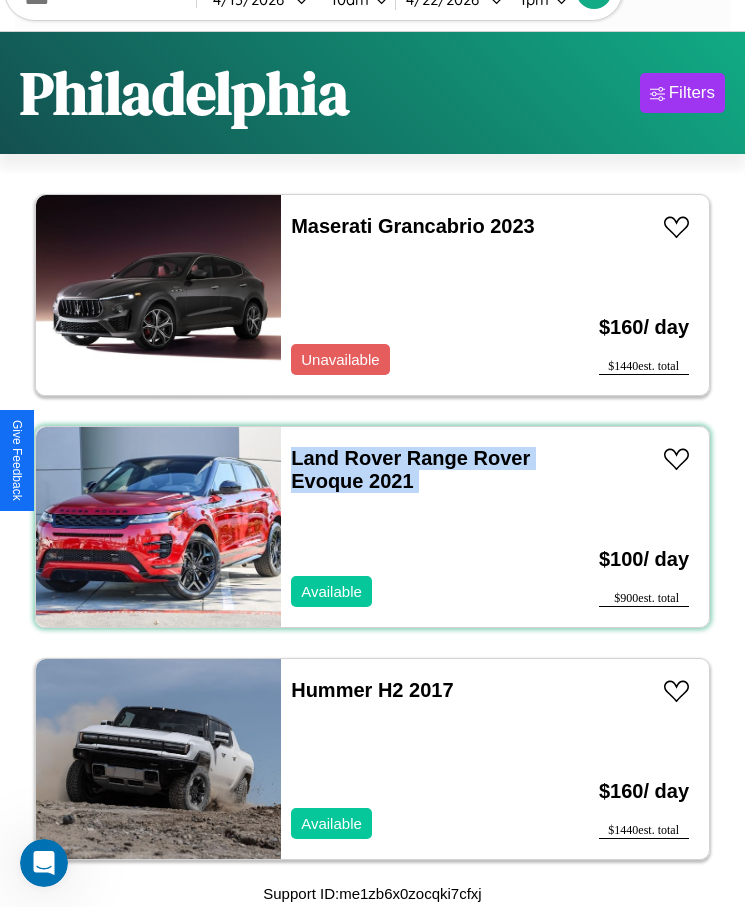 click on "Land Rover   Range Rover Evoque   2021 Available" at bounding box center [413, 527] 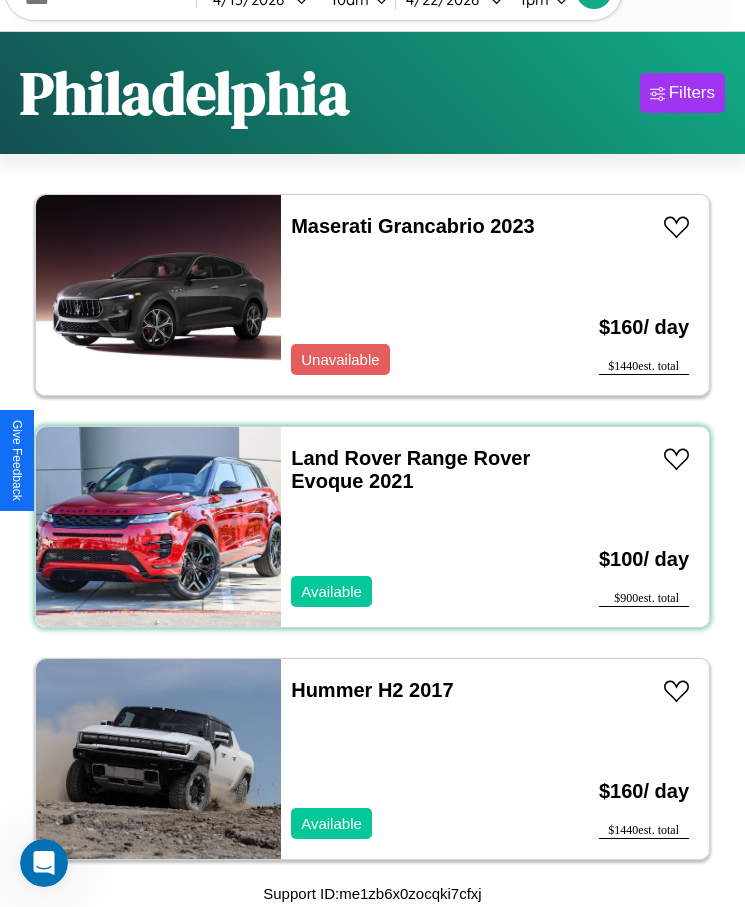 click on "Land Rover   Range Rover Evoque   2021 Available" at bounding box center [413, 527] 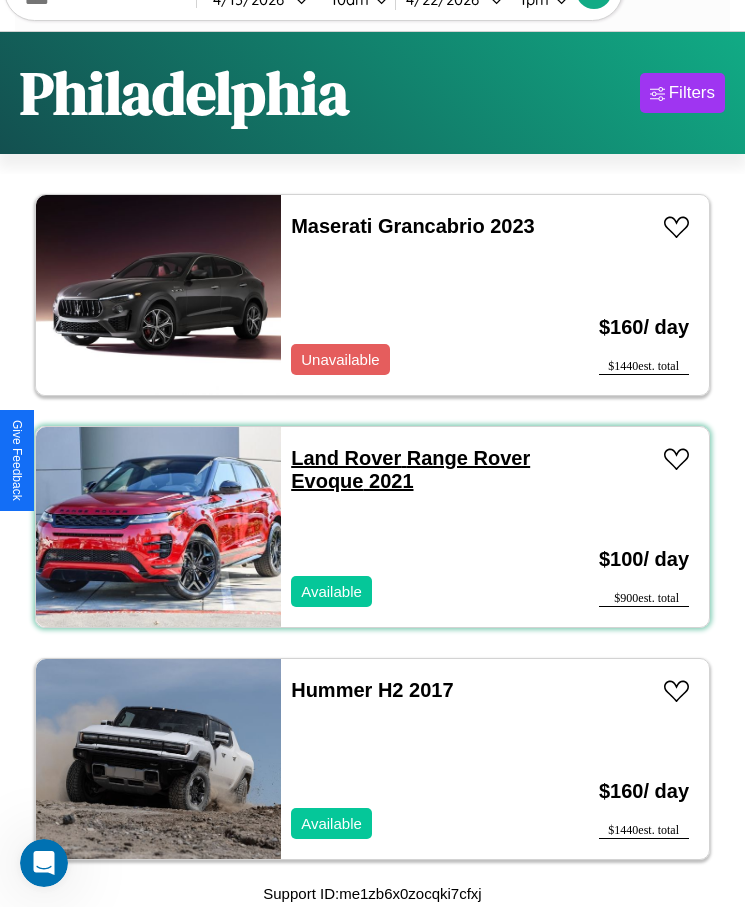 click on "Land Rover   Range Rover Evoque   2021" at bounding box center [410, 469] 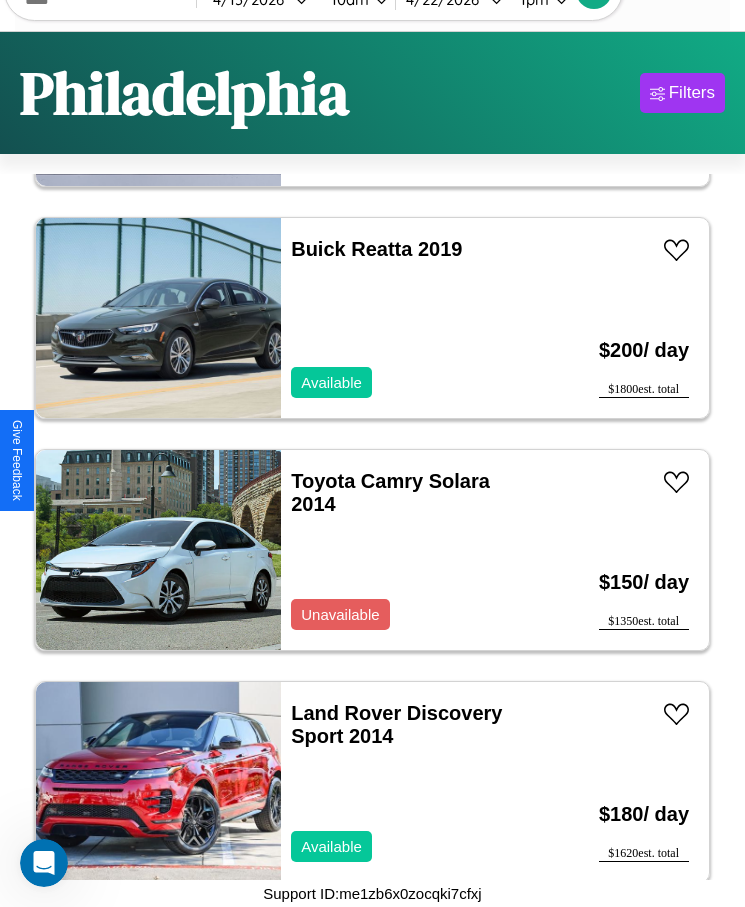 scroll, scrollTop: 10223, scrollLeft: 0, axis: vertical 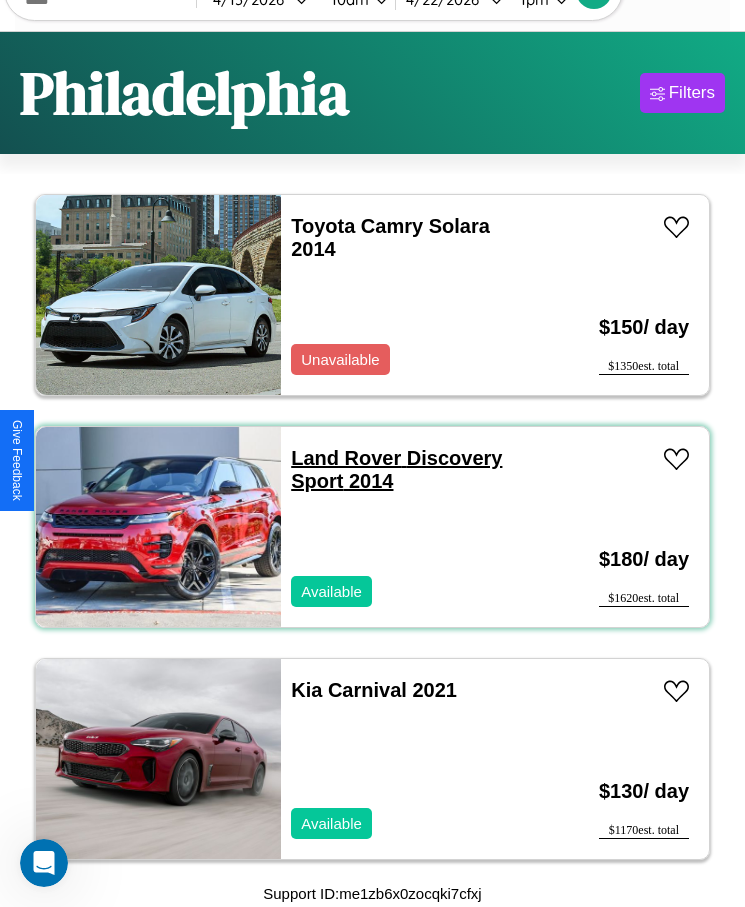 click on "Land Rover   Discovery Sport   2014" at bounding box center [396, 469] 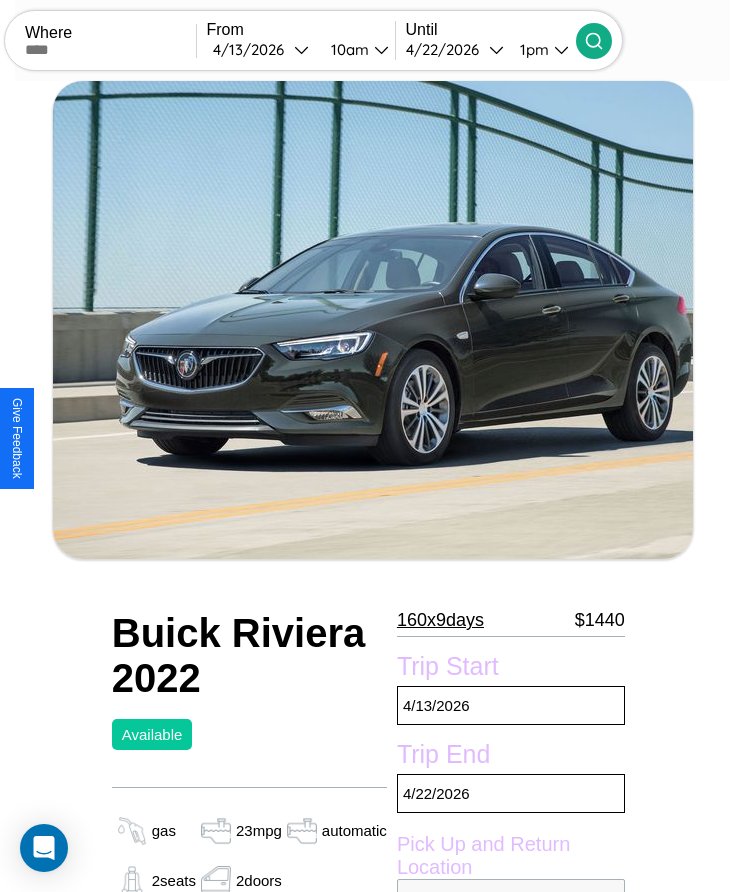 scroll, scrollTop: 565, scrollLeft: 0, axis: vertical 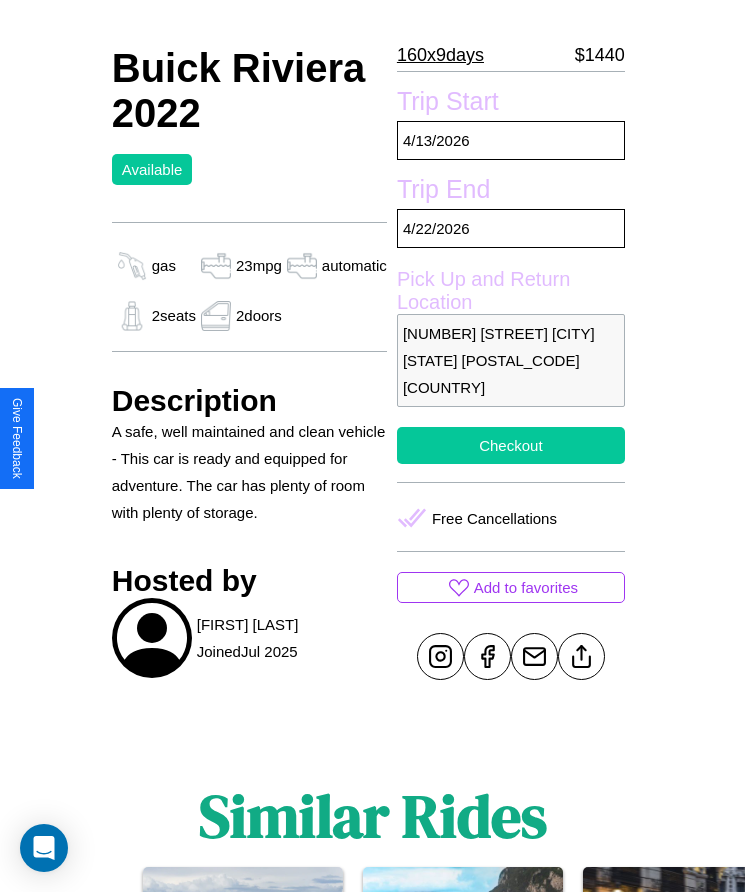 click on "Checkout" at bounding box center (511, 445) 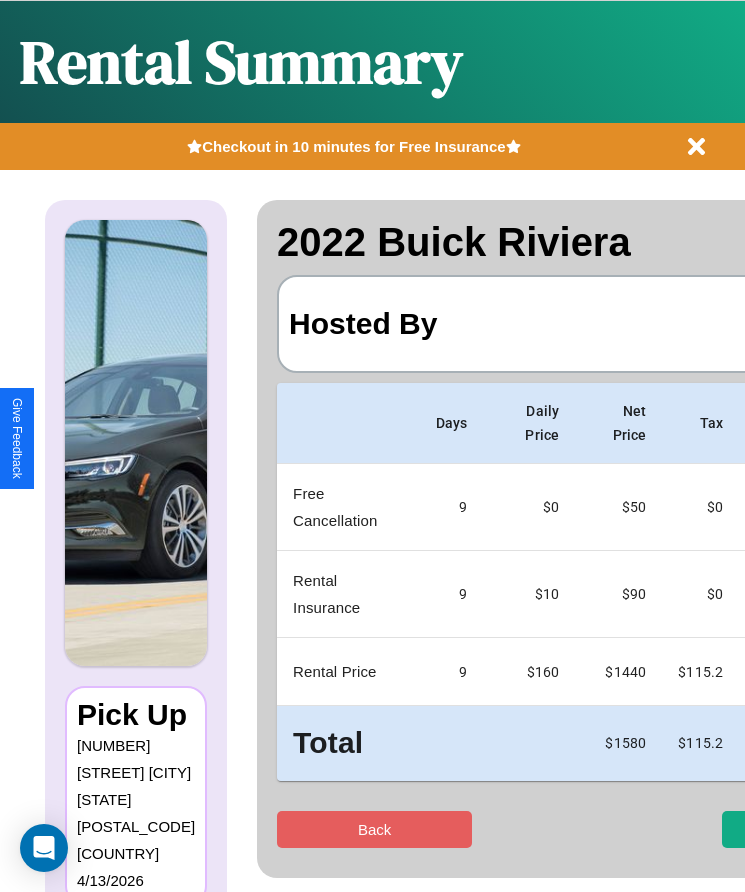 scroll, scrollTop: 0, scrollLeft: 137, axis: horizontal 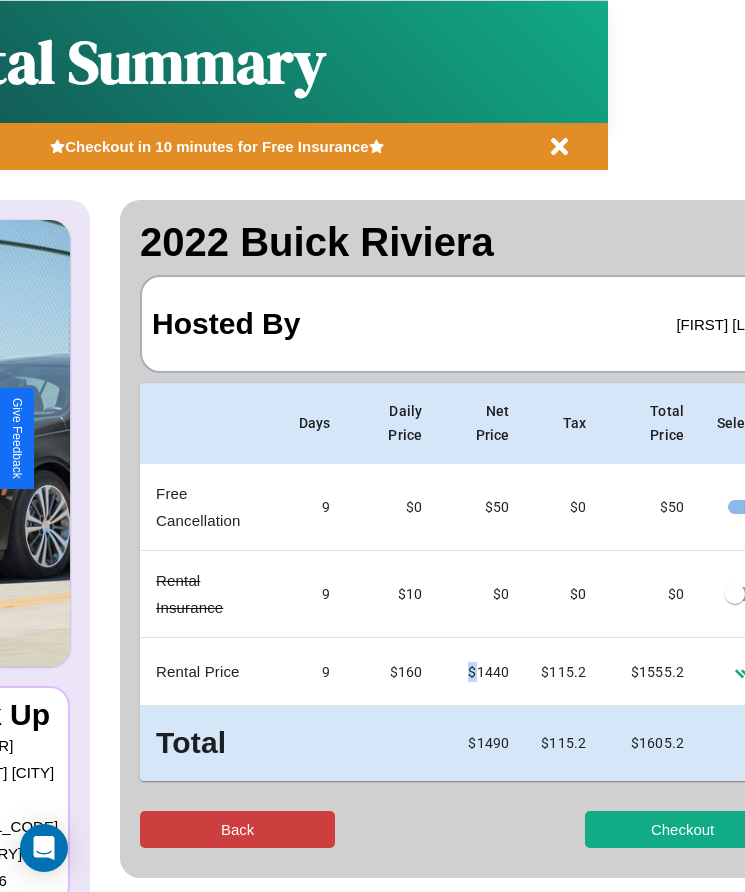click on "Back" at bounding box center (237, 829) 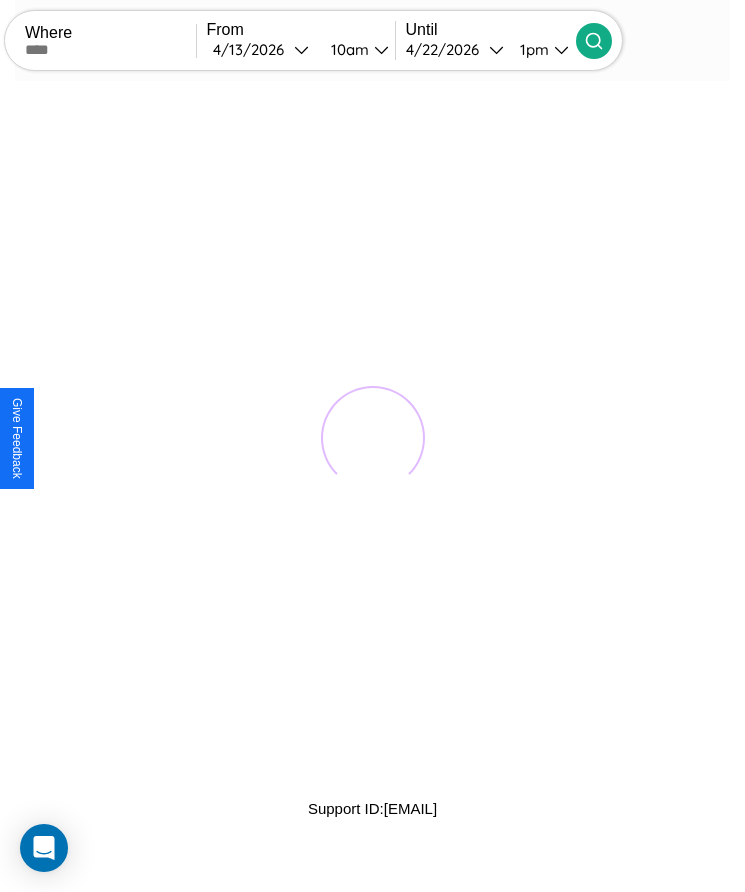 scroll, scrollTop: 0, scrollLeft: 0, axis: both 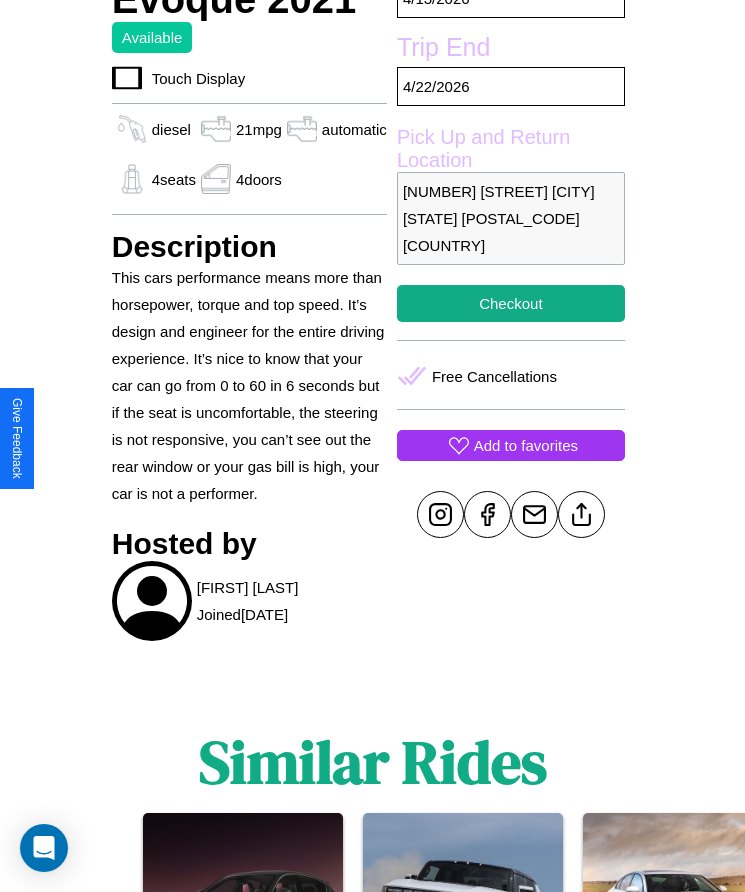 click on "Add to favorites" at bounding box center [526, 445] 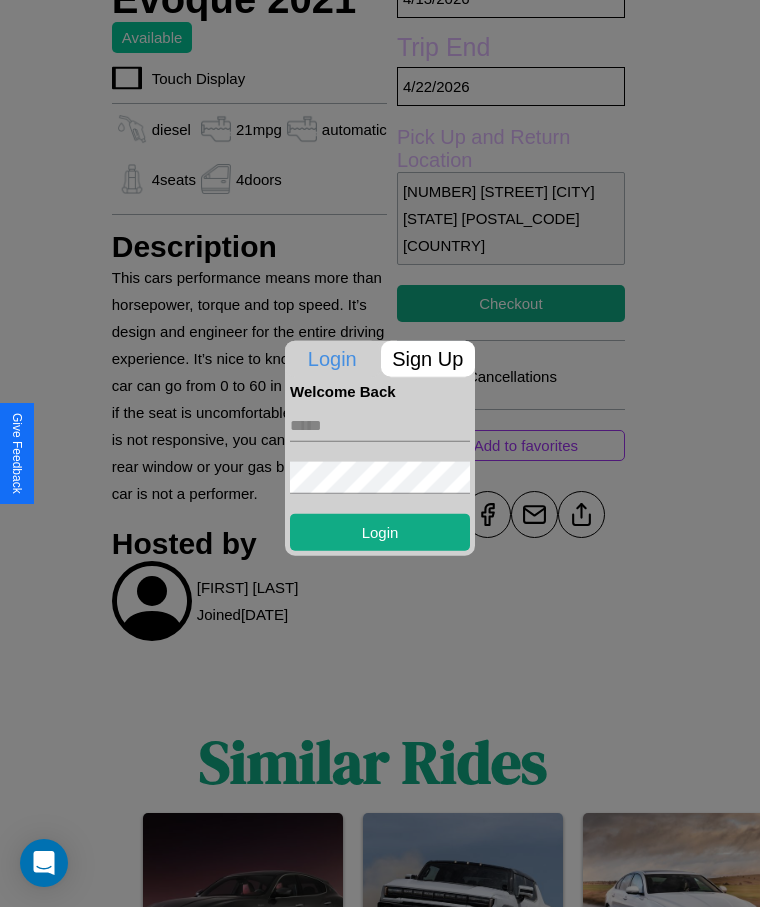 click on "Login" at bounding box center [380, 474] 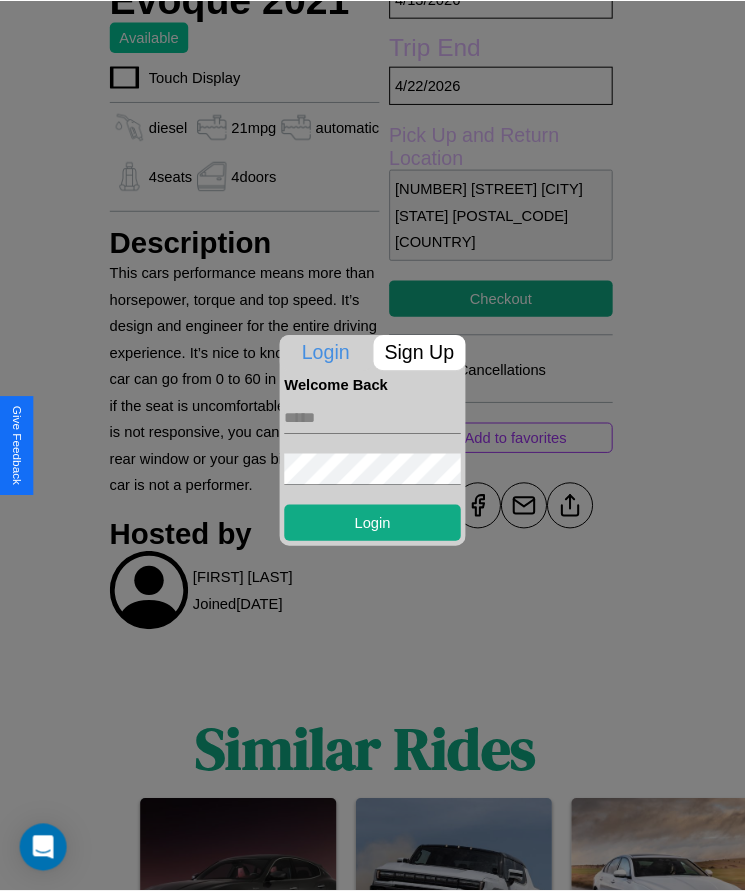 scroll, scrollTop: 717, scrollLeft: 0, axis: vertical 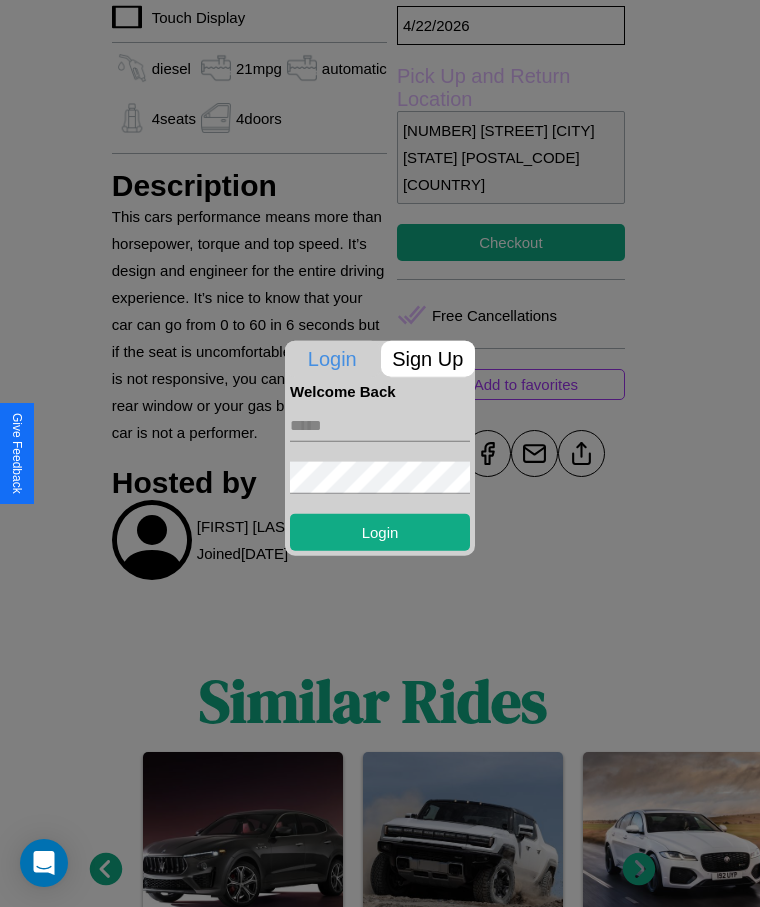 click at bounding box center (380, 453) 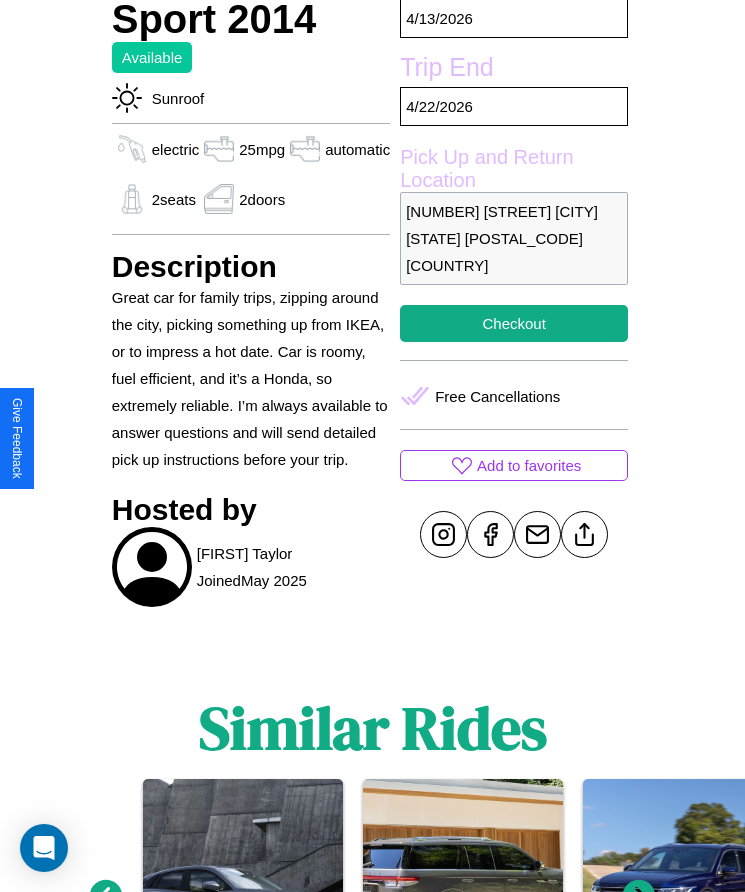 scroll, scrollTop: 854, scrollLeft: 0, axis: vertical 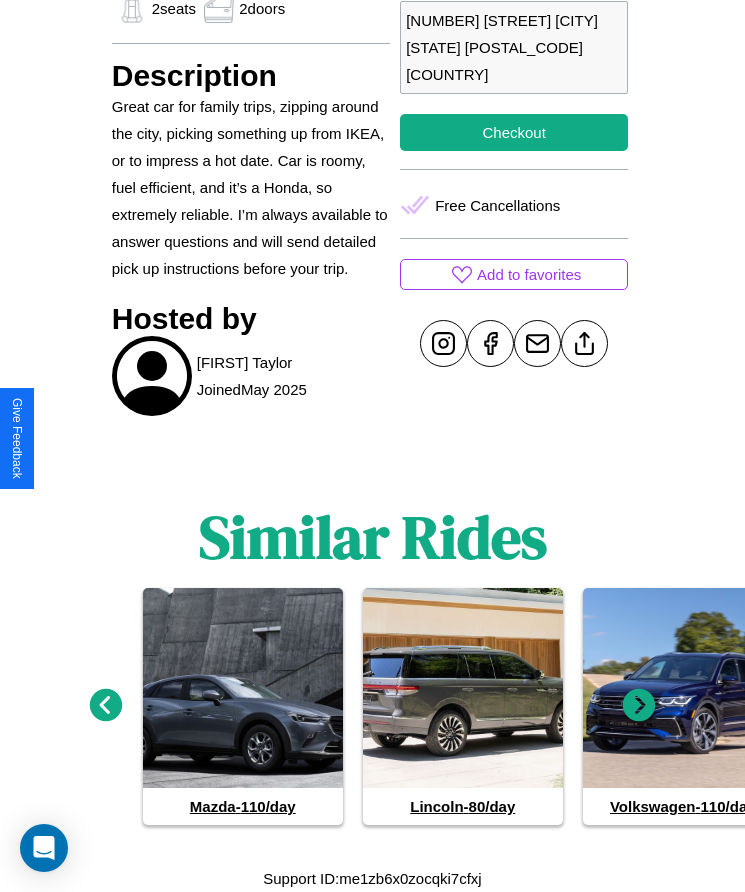click 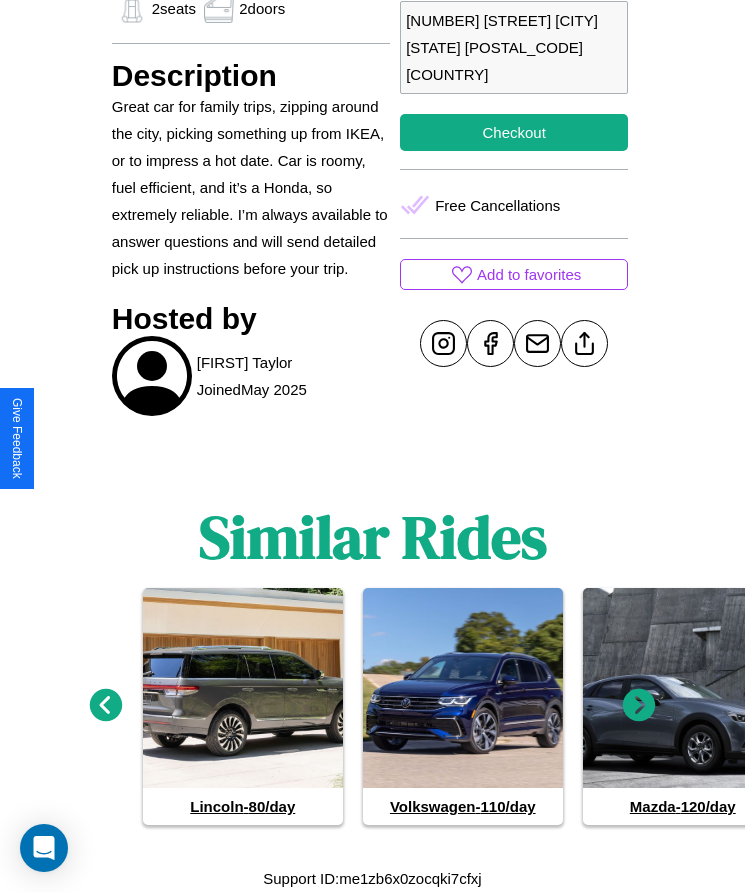 click 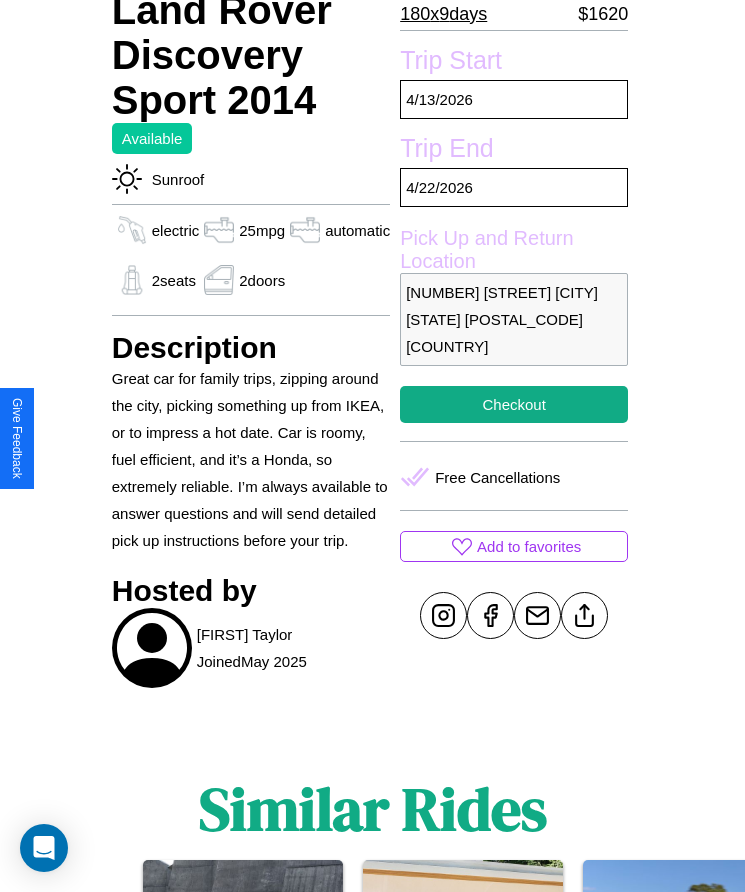 scroll, scrollTop: 514, scrollLeft: 0, axis: vertical 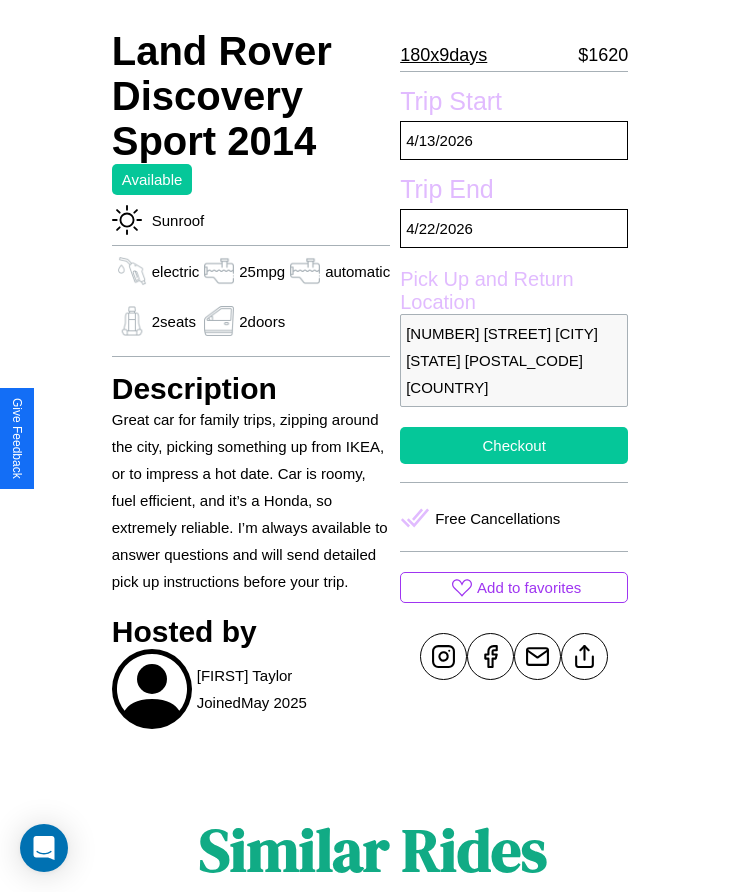click on "Checkout" at bounding box center [514, 445] 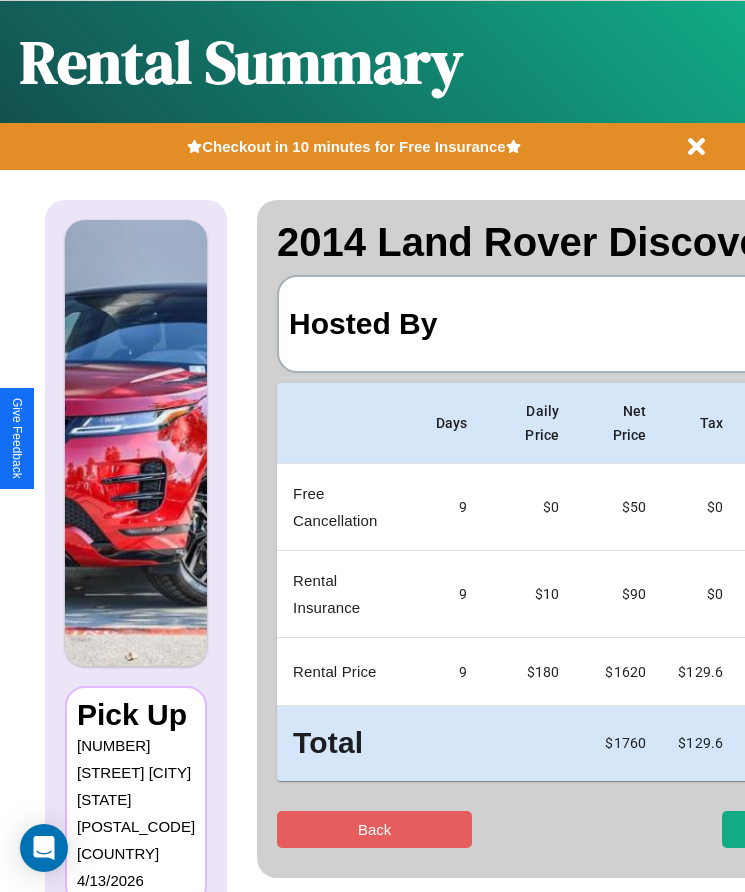 scroll, scrollTop: 0, scrollLeft: 137, axis: horizontal 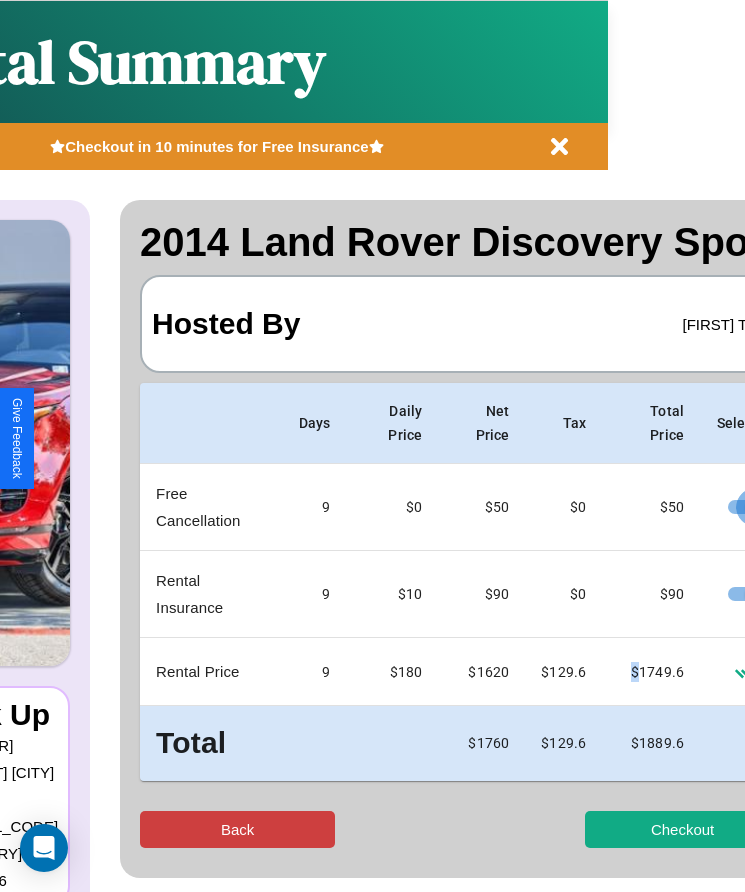 click on "Back" at bounding box center (237, 829) 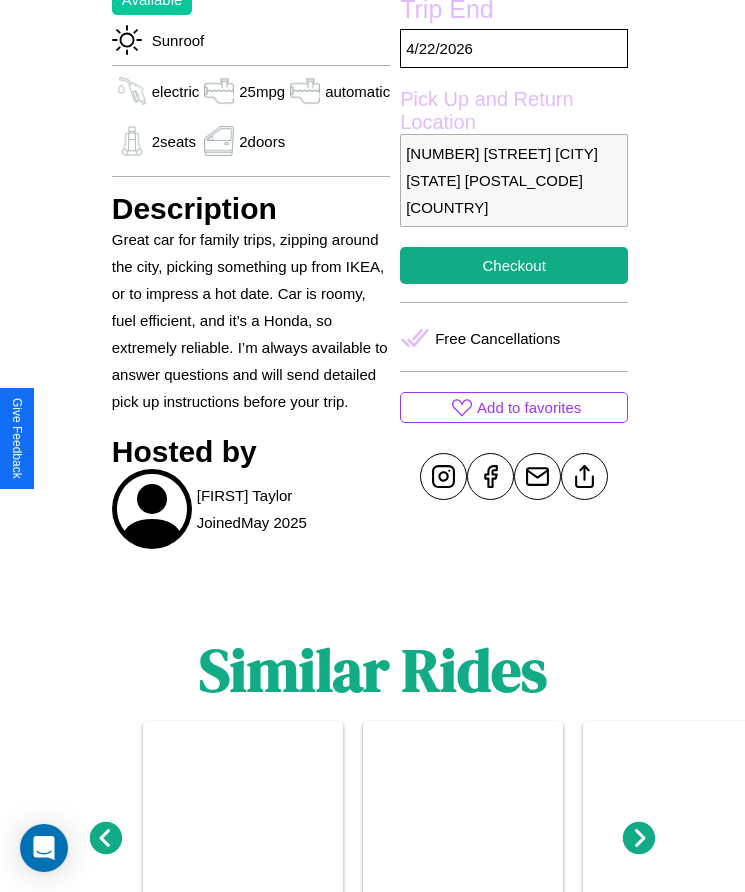 scroll, scrollTop: 725, scrollLeft: 0, axis: vertical 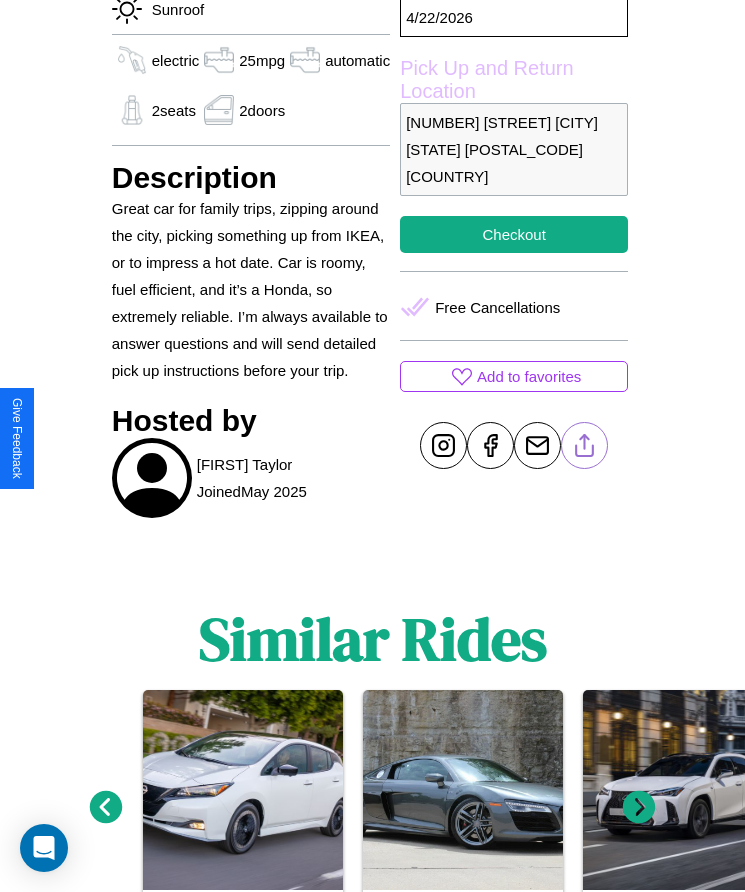 click 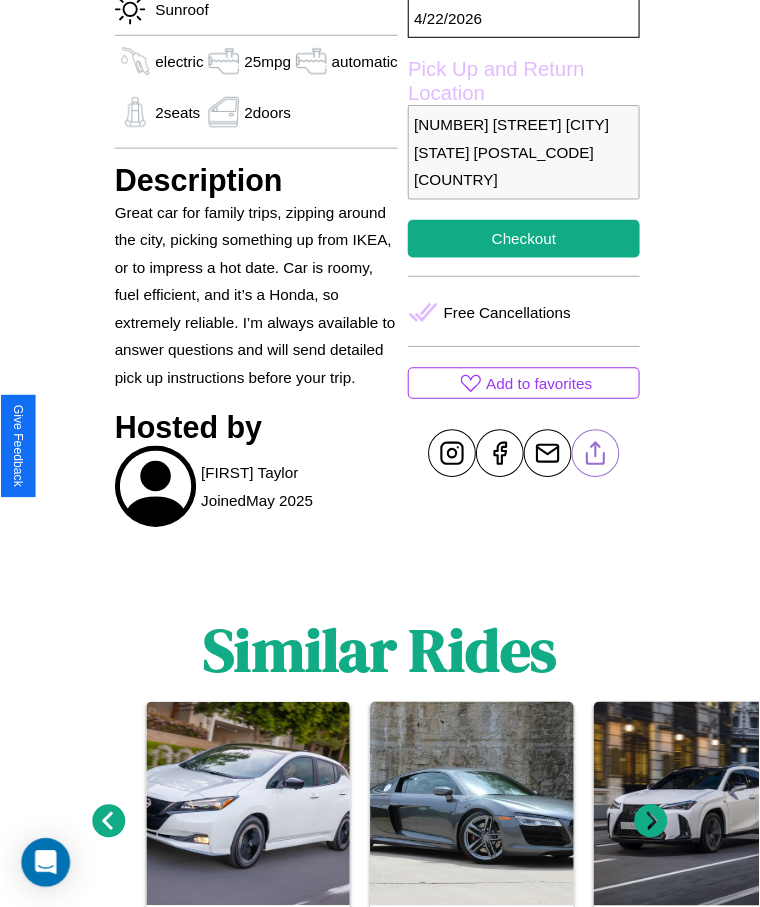 scroll, scrollTop: 656, scrollLeft: 0, axis: vertical 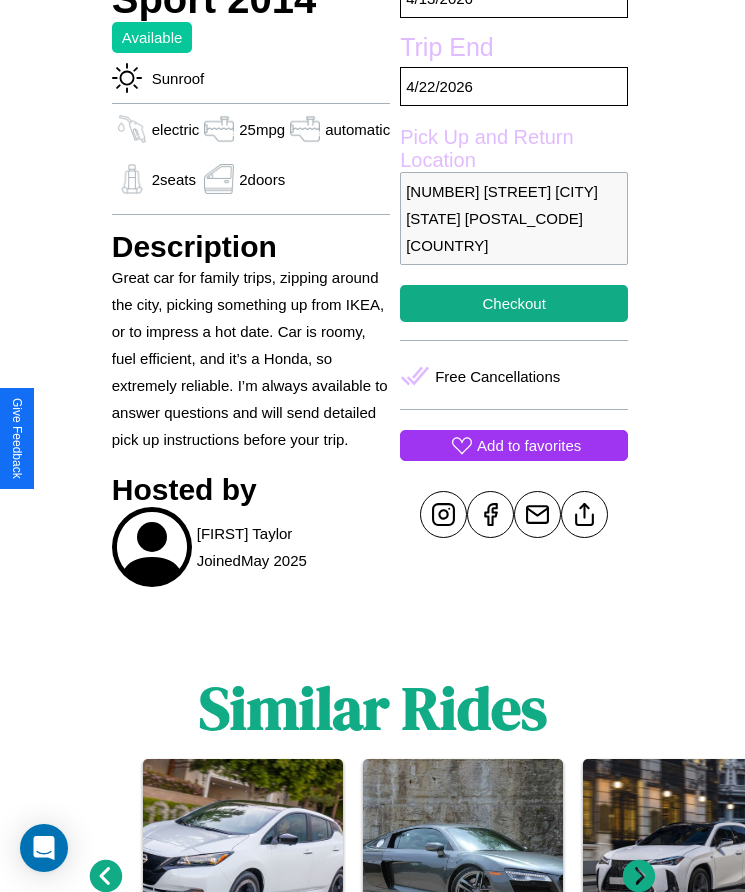 click on "Add to favorites" at bounding box center (529, 445) 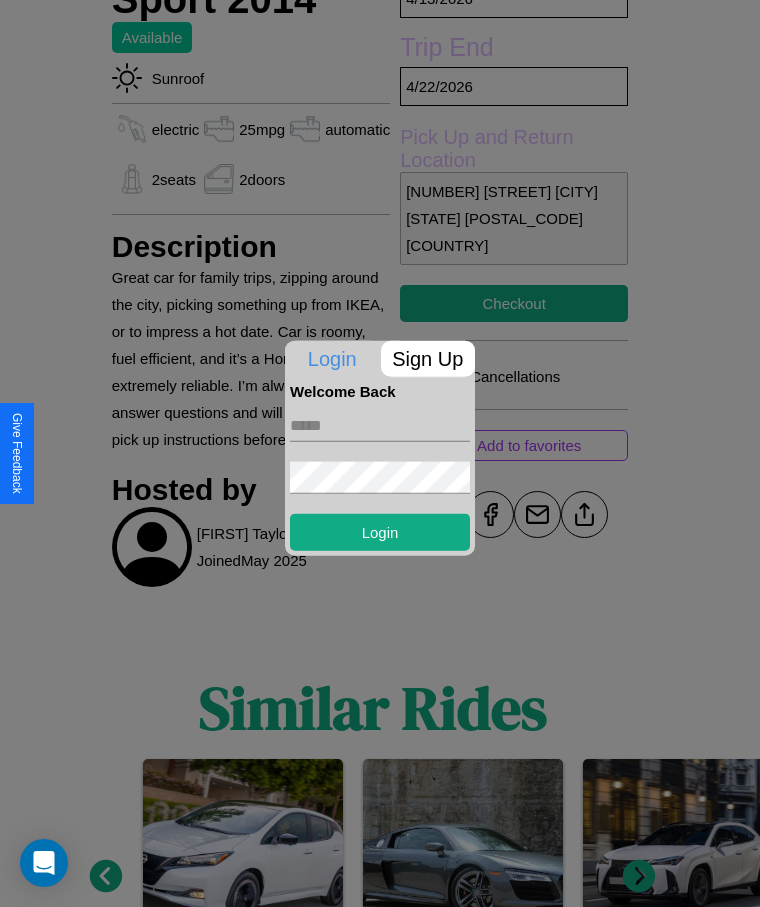 click at bounding box center [380, 425] 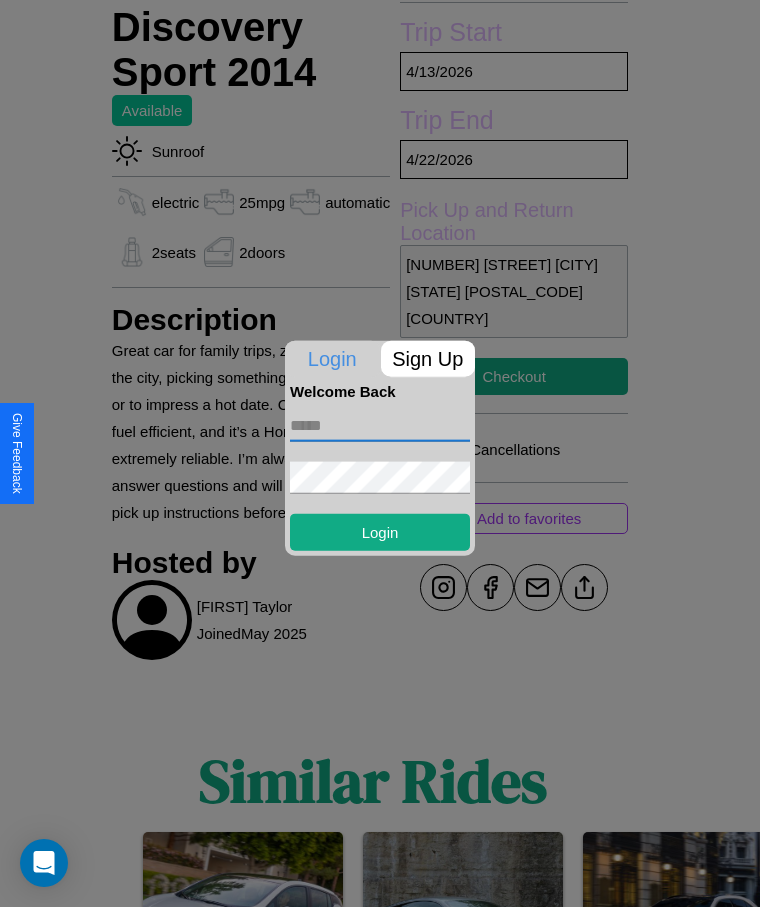 scroll, scrollTop: 575, scrollLeft: 0, axis: vertical 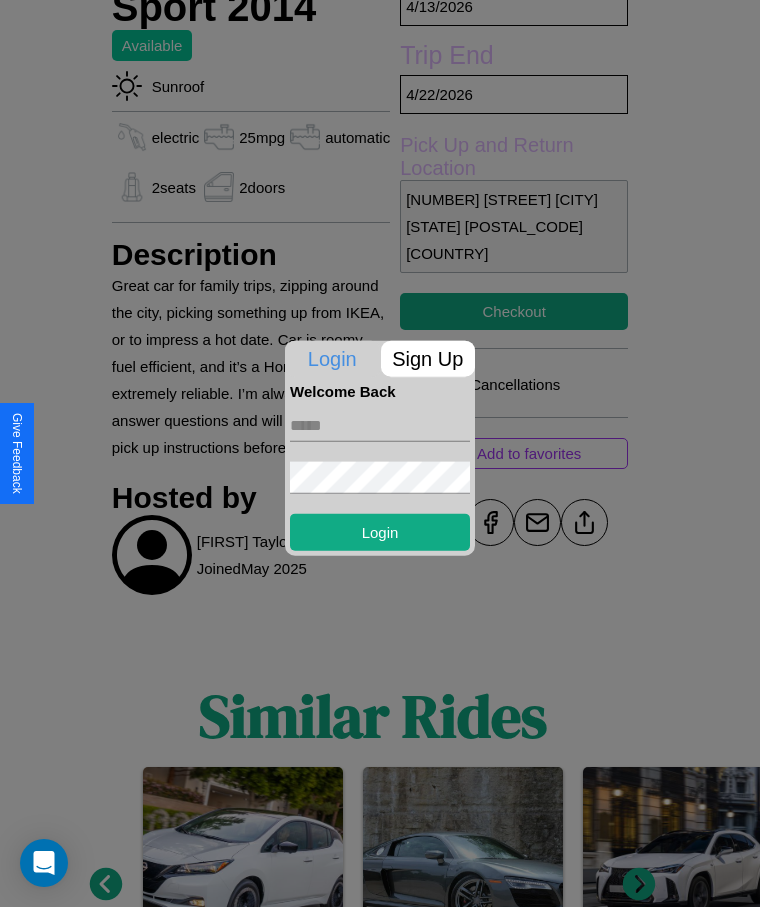 click at bounding box center [380, 453] 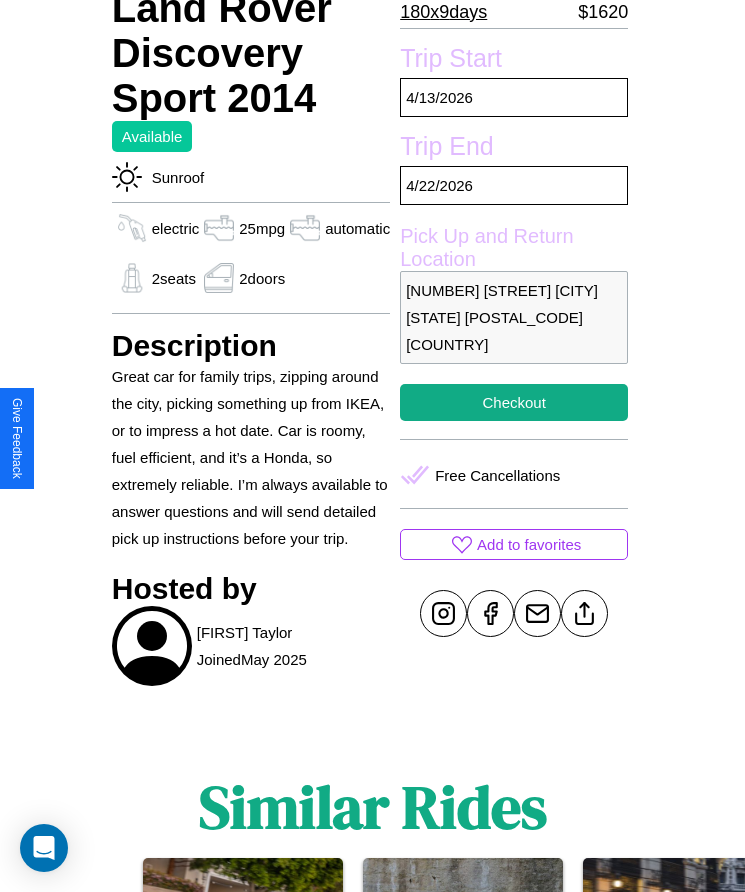 scroll, scrollTop: 514, scrollLeft: 0, axis: vertical 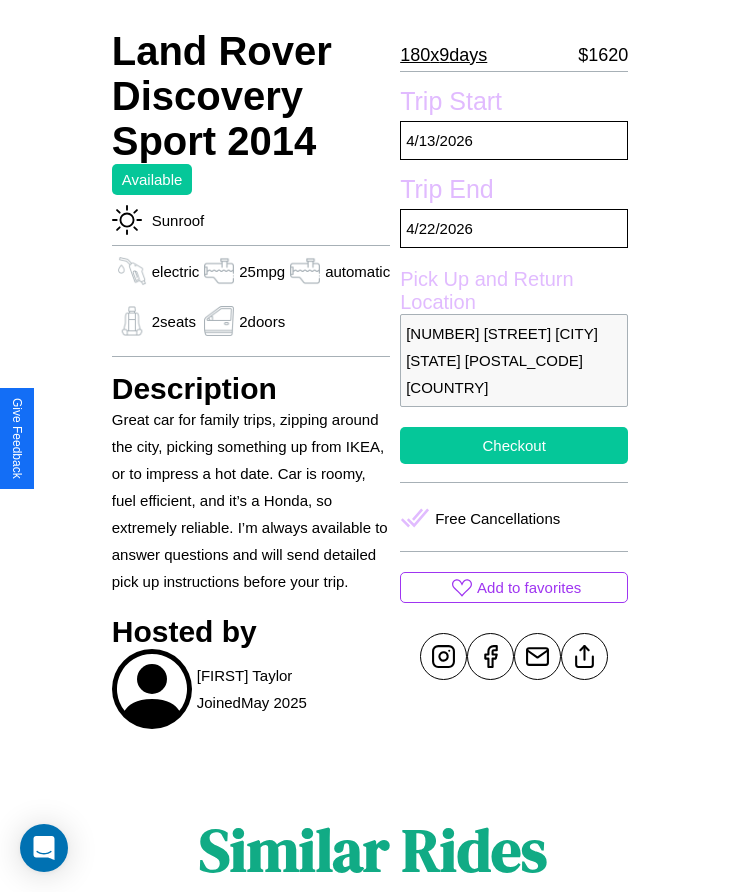 click on "Checkout" at bounding box center (514, 445) 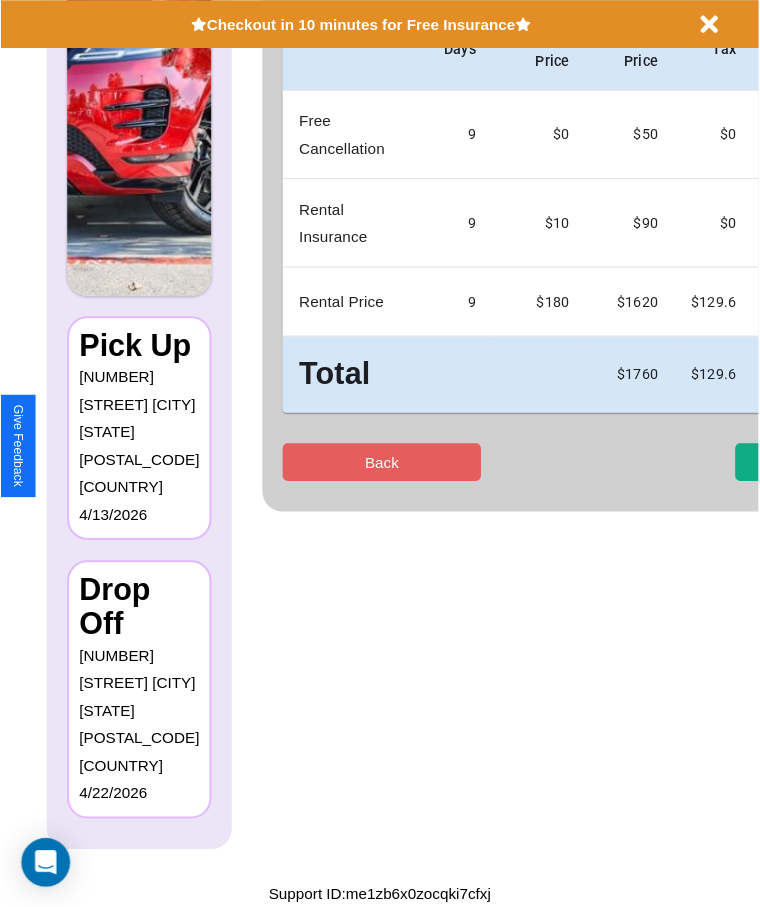 scroll, scrollTop: 0, scrollLeft: 0, axis: both 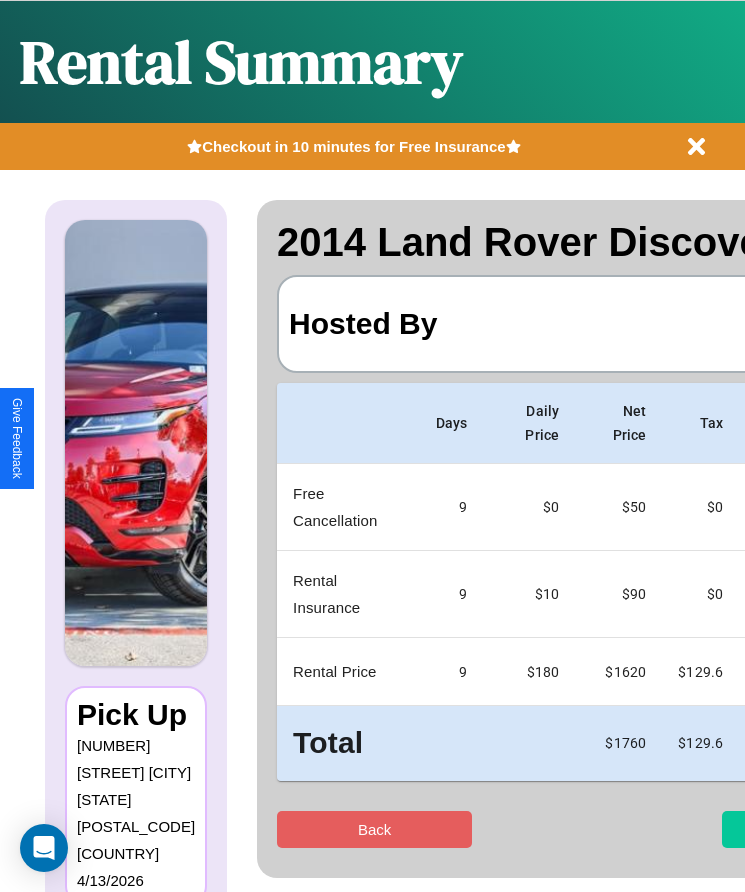 click on "Checkout" at bounding box center (819, 829) 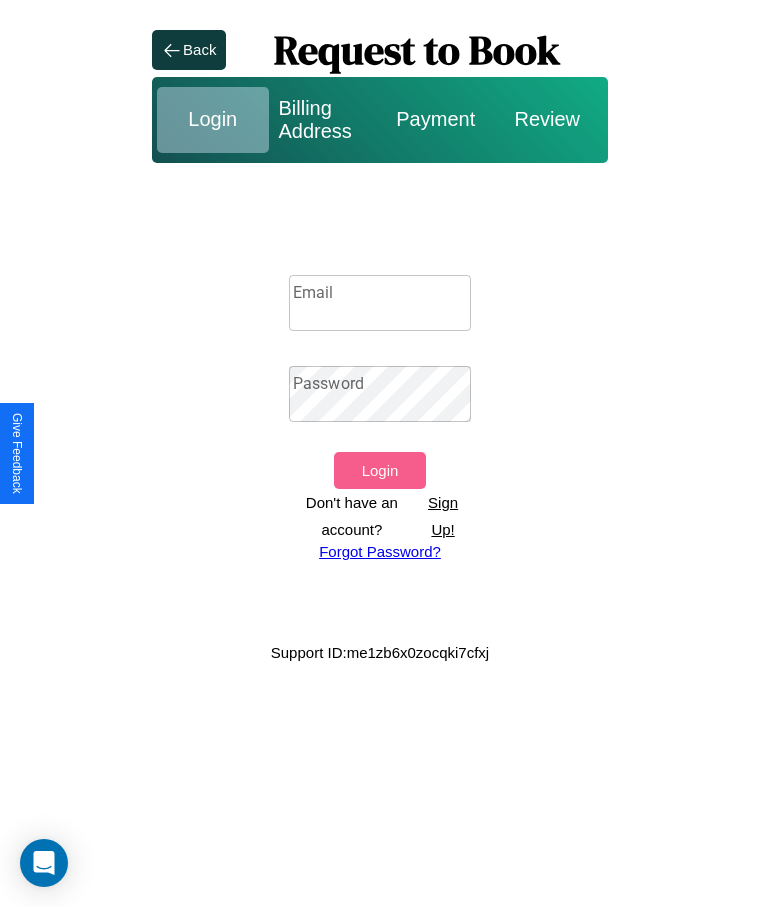 click on "Sign Up!" at bounding box center [443, 516] 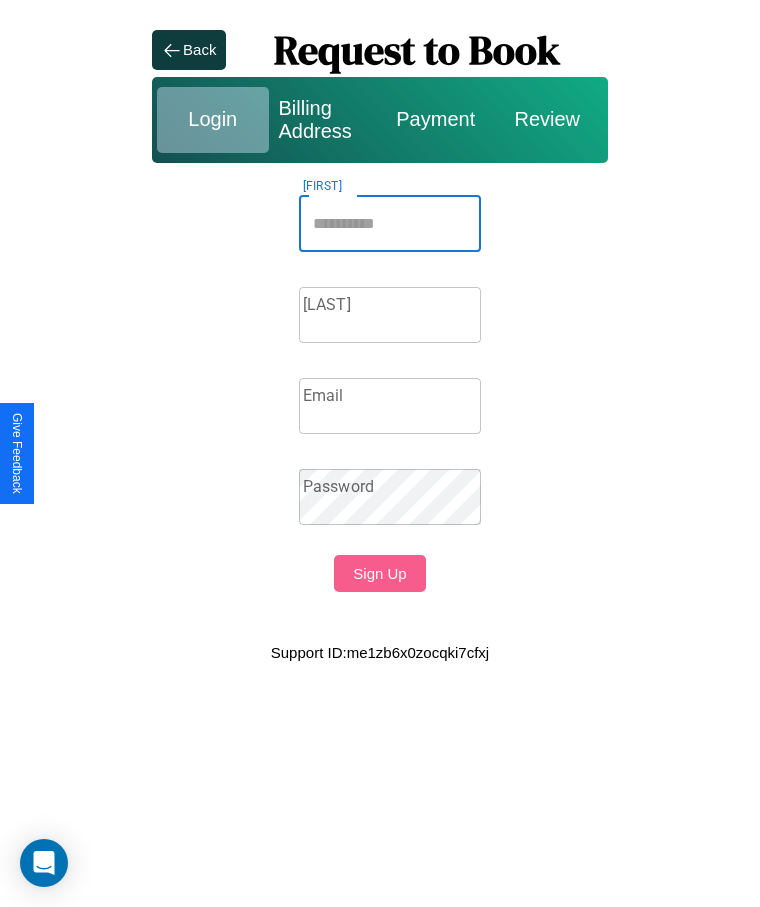 click on "Firstname" at bounding box center [390, 224] 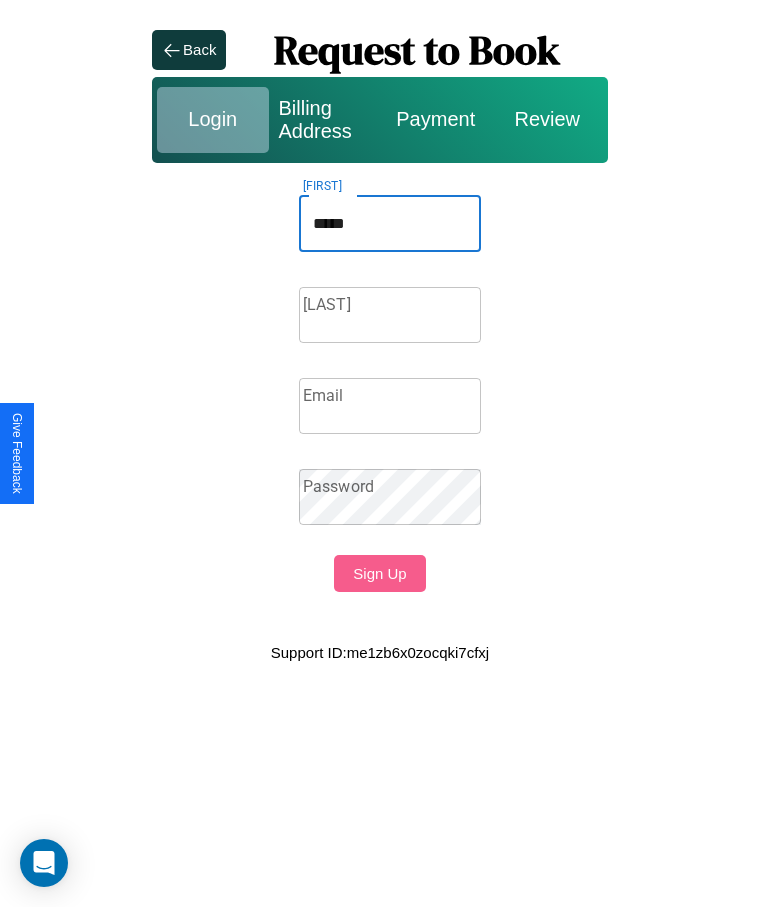type on "*****" 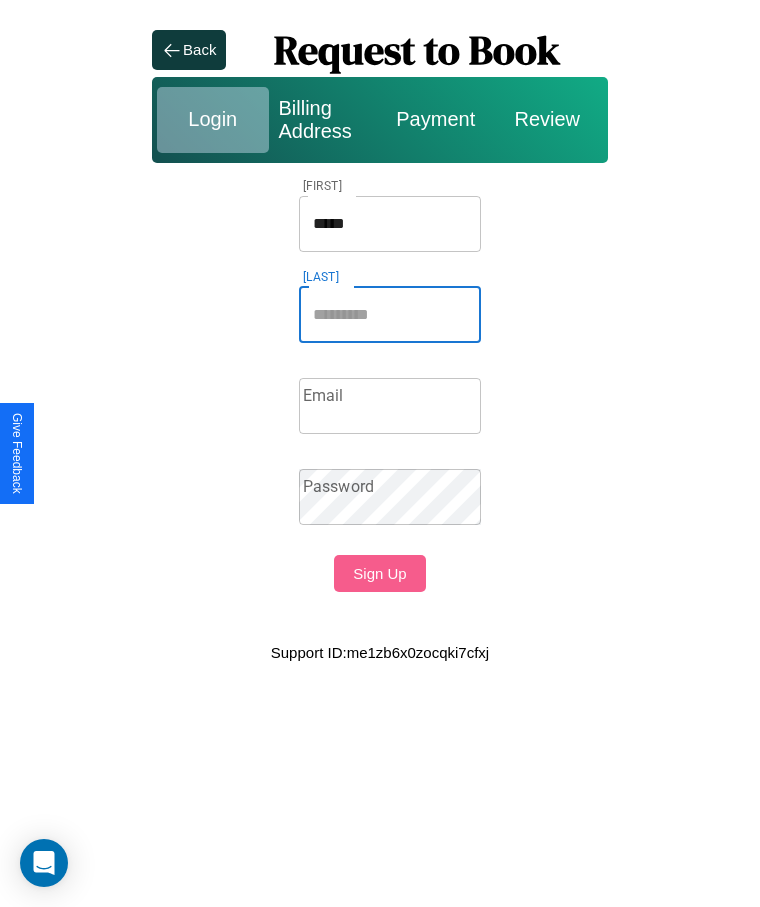 click on "Lastname" at bounding box center (390, 315) 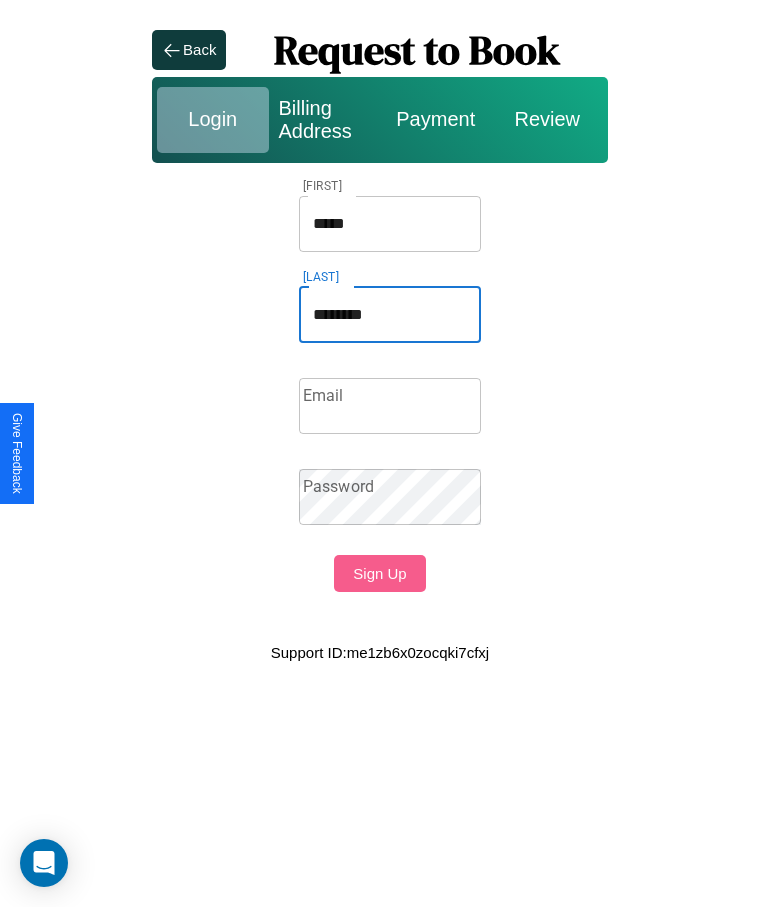 type on "********" 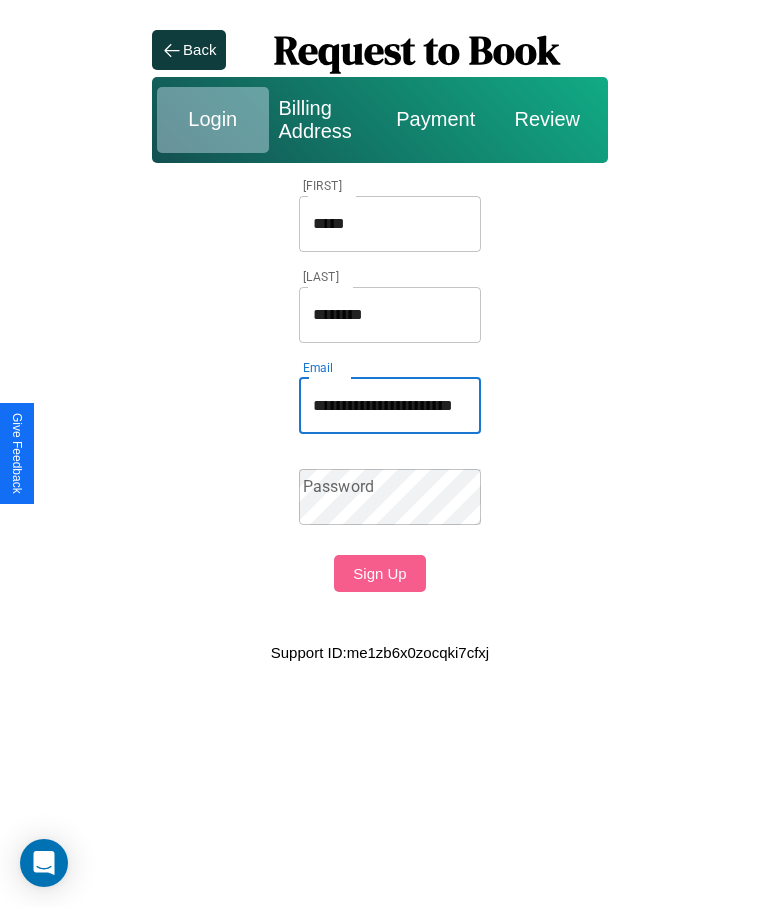 scroll, scrollTop: 0, scrollLeft: 39, axis: horizontal 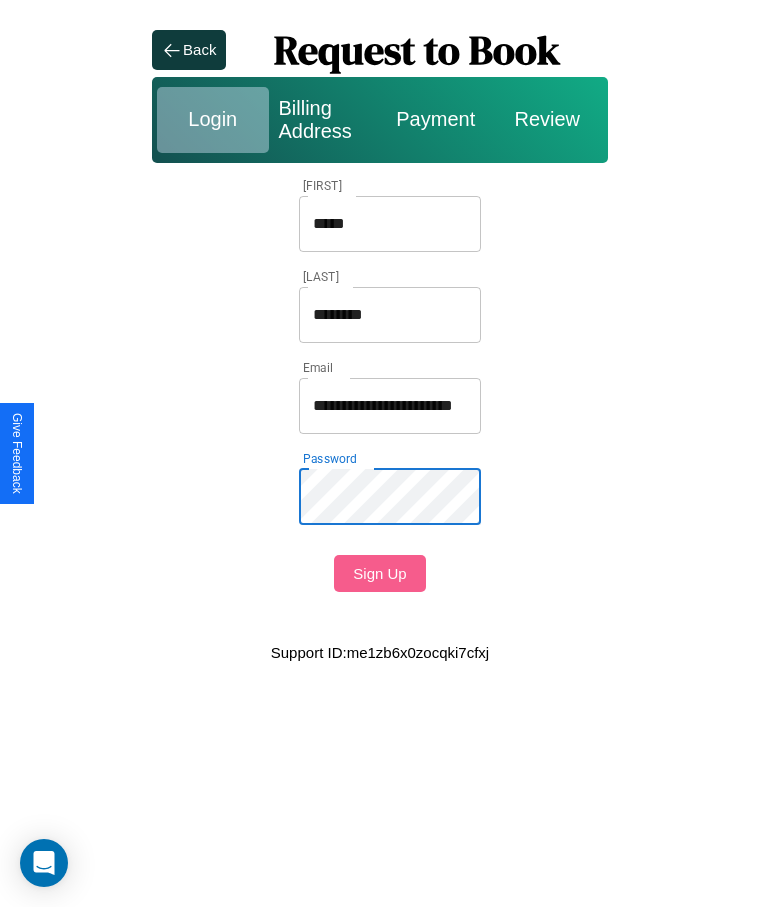 click on "Sign Up" at bounding box center [379, 573] 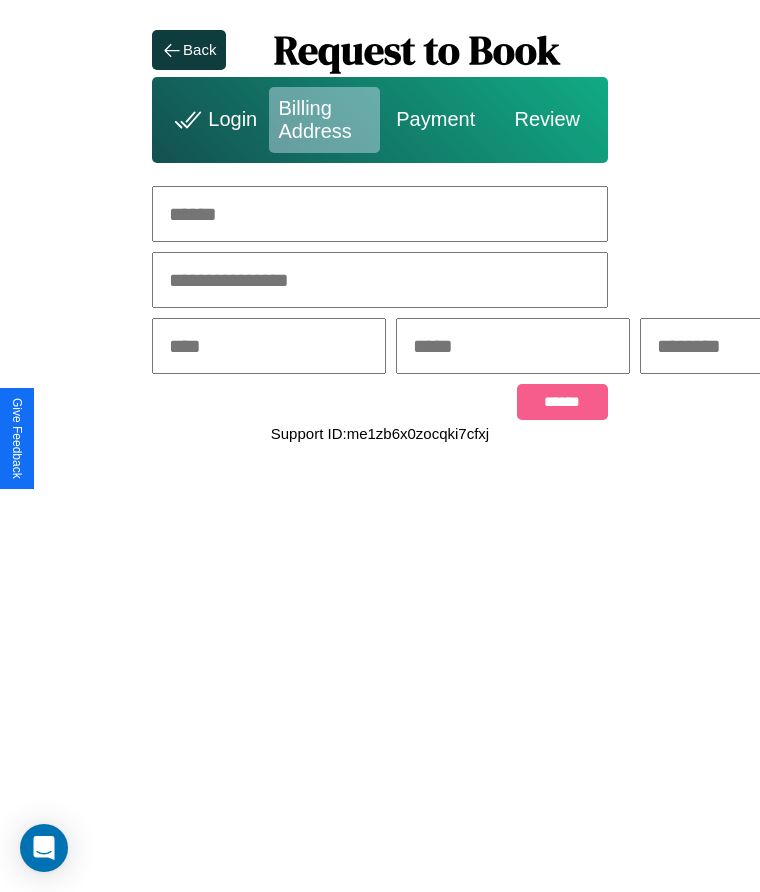 click at bounding box center [380, 214] 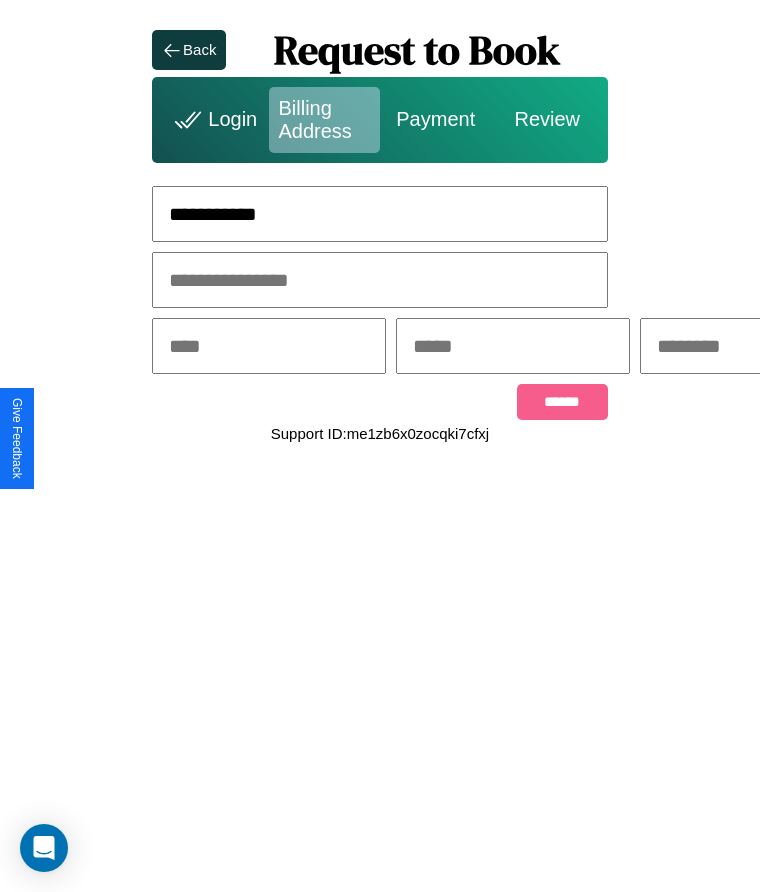 type on "**********" 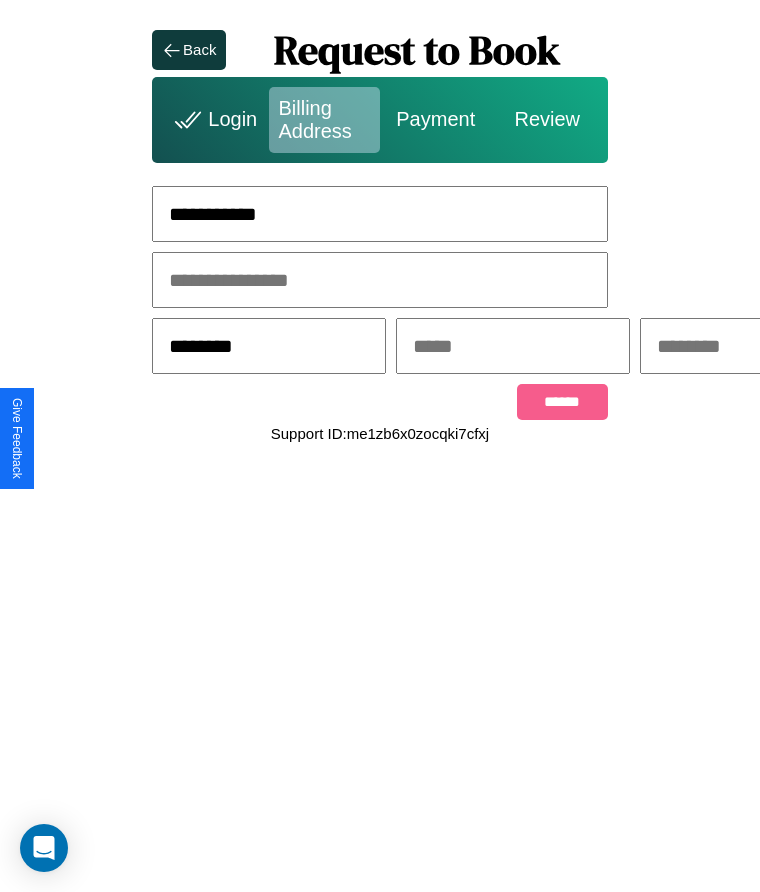 type on "********" 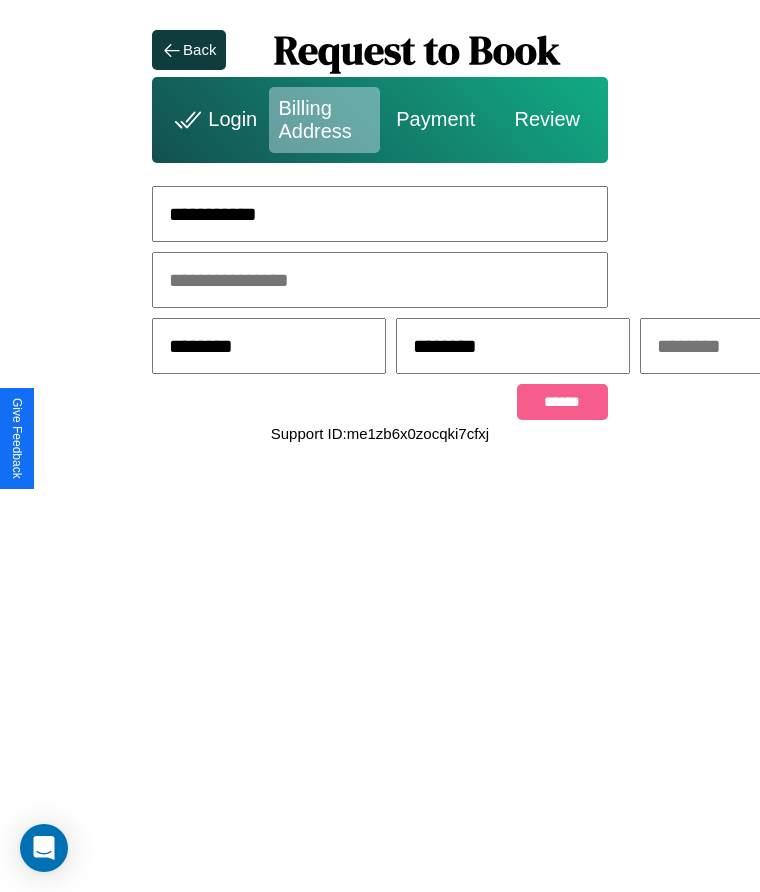 scroll, scrollTop: 0, scrollLeft: 309, axis: horizontal 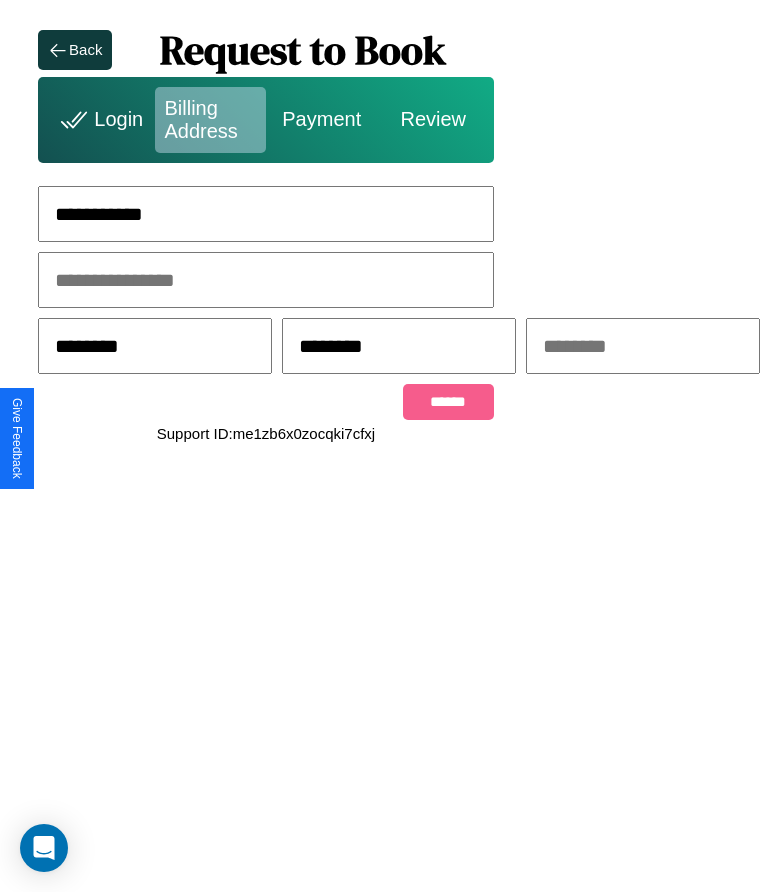 type on "********" 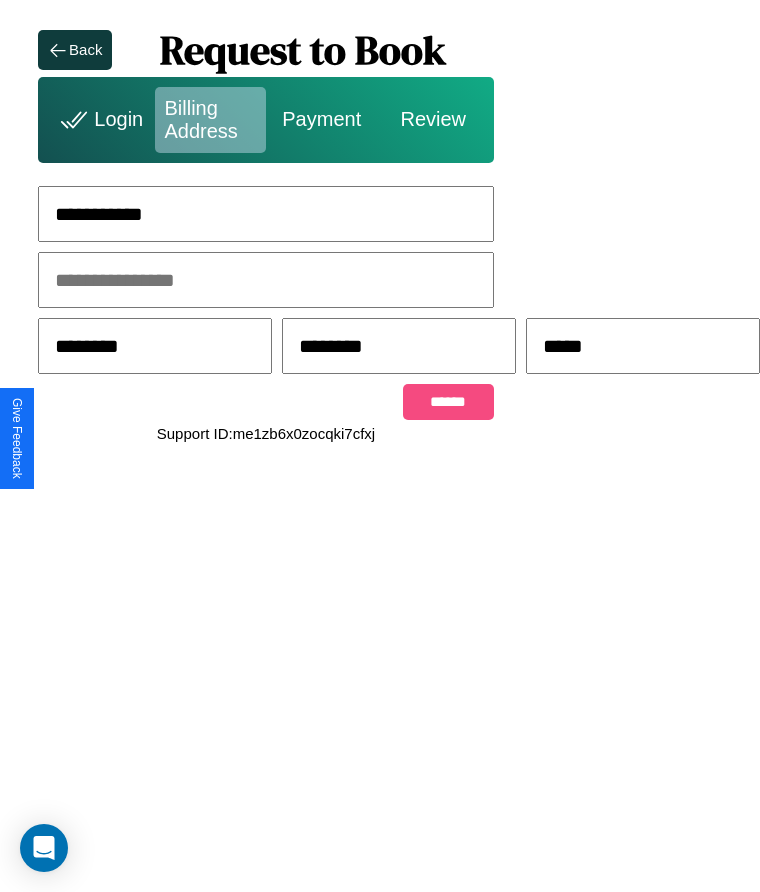 type on "*****" 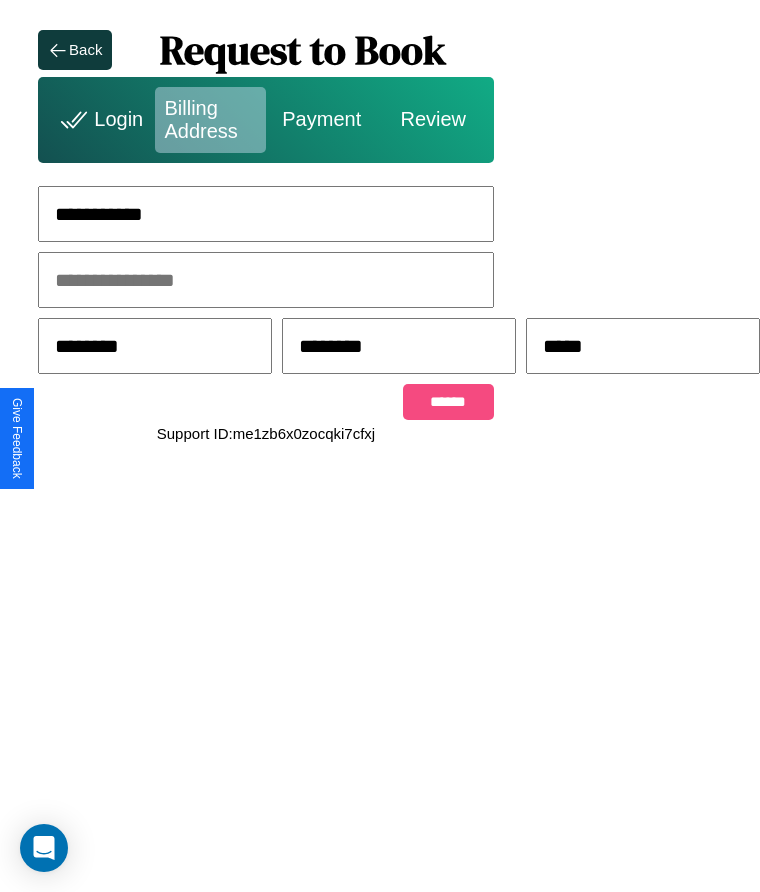click on "******" at bounding box center (448, 402) 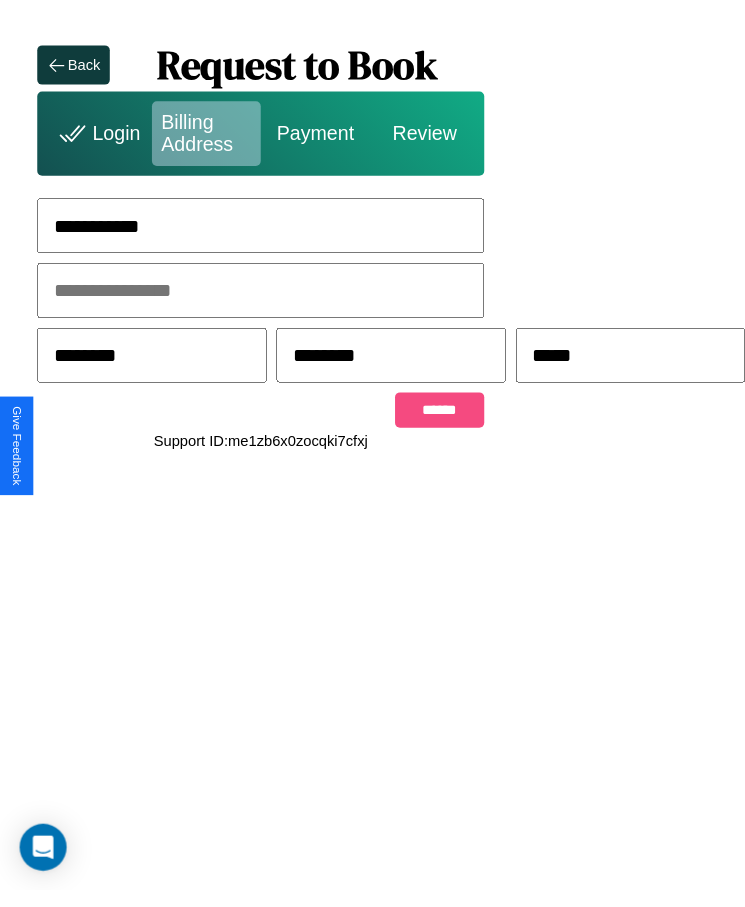 scroll, scrollTop: 0, scrollLeft: 0, axis: both 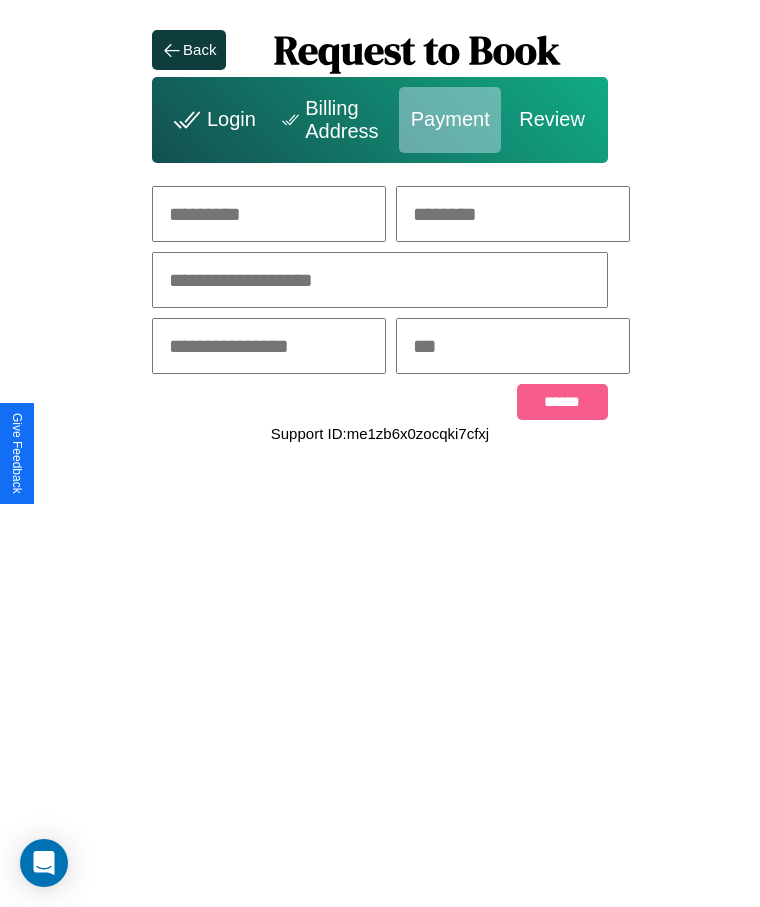 click at bounding box center [269, 214] 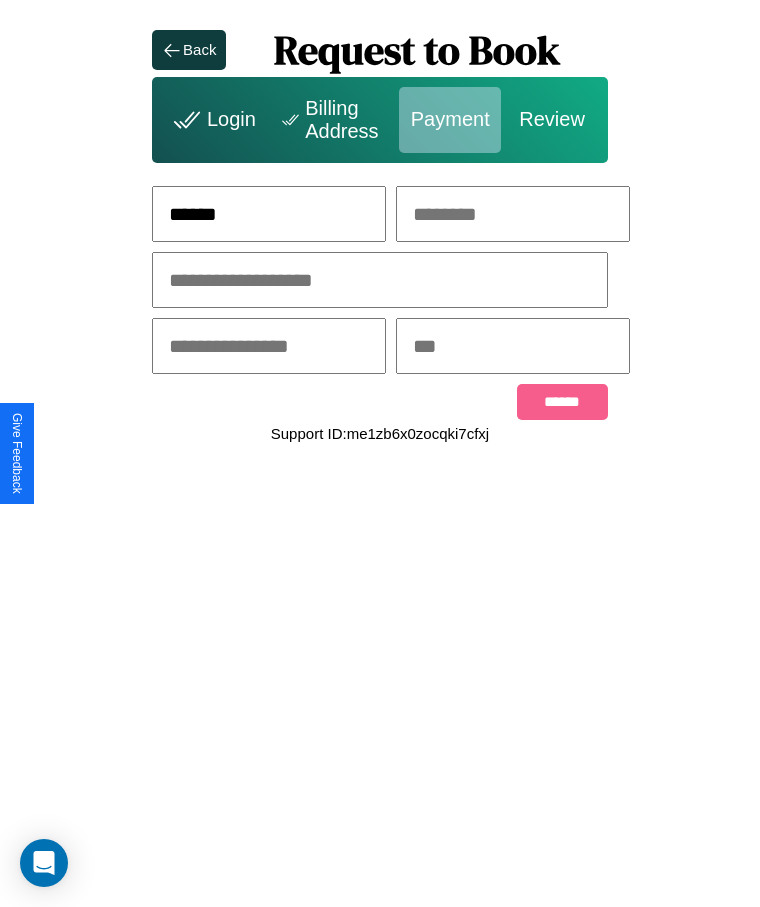 type on "******" 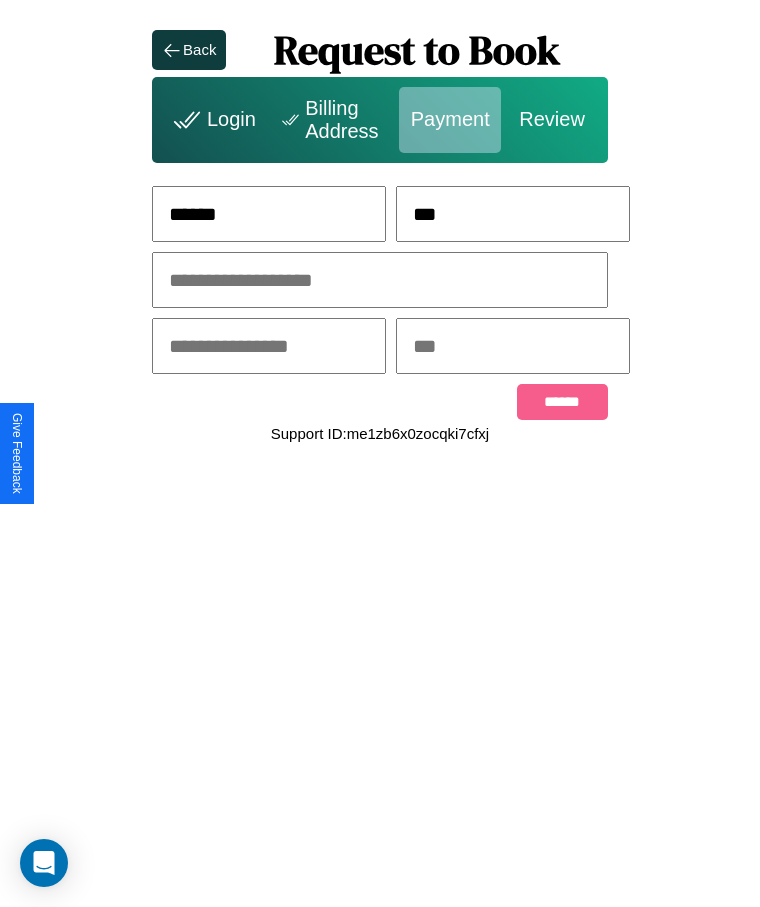 type on "***" 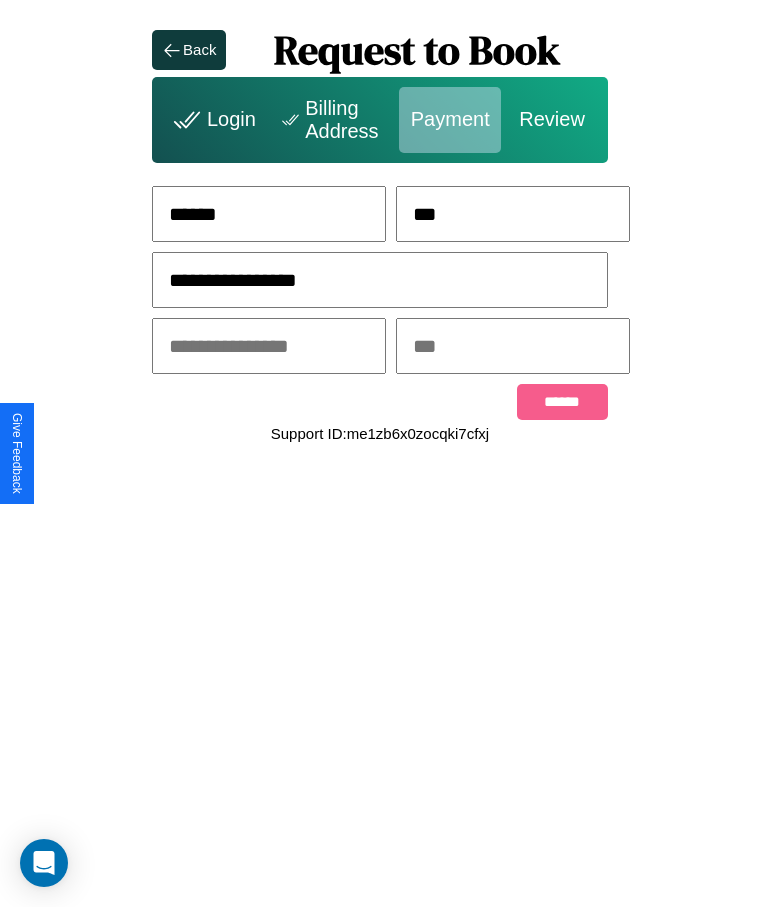 type on "**********" 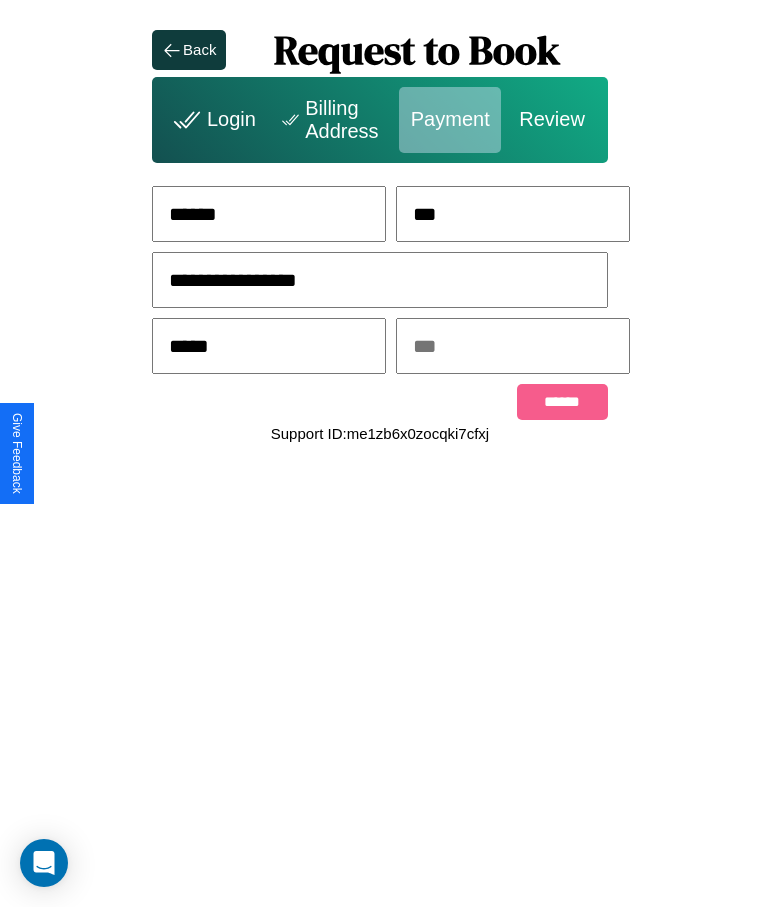type on "*****" 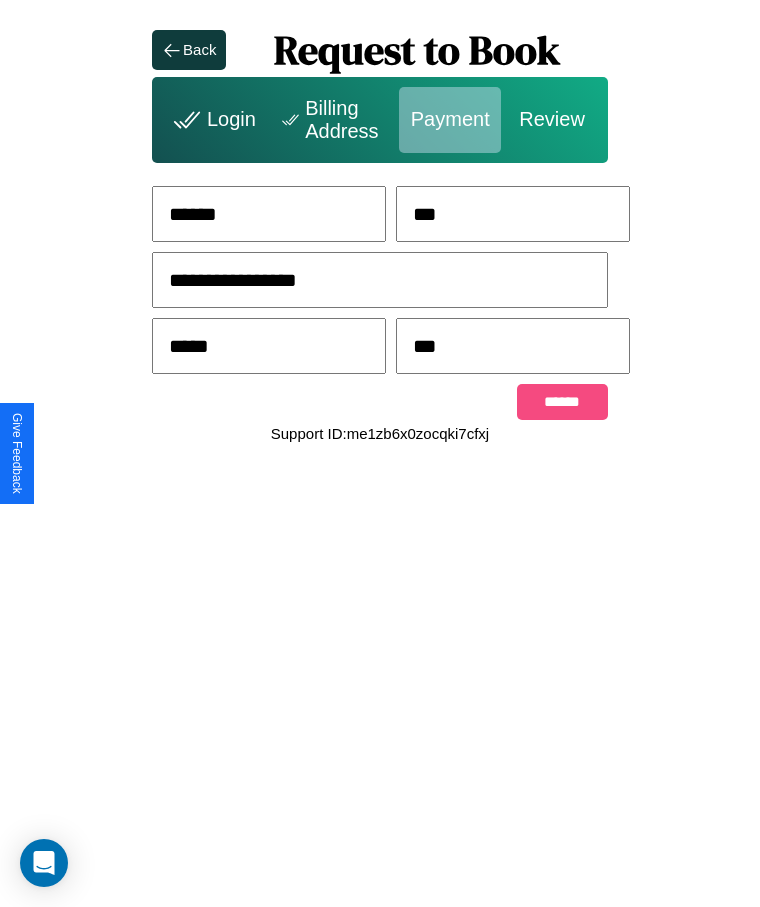 type on "***" 